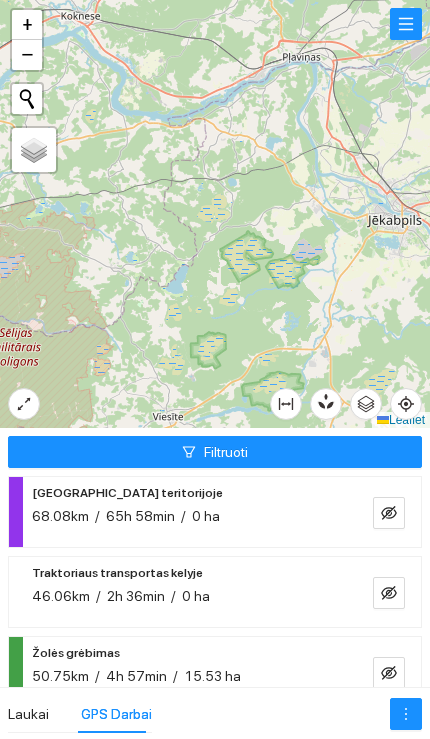 scroll, scrollTop: 0, scrollLeft: 0, axis: both 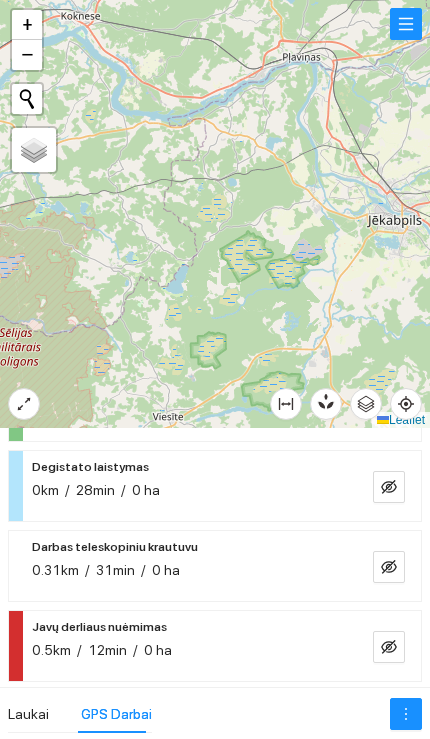 click on "Javų derliaus nuėmimas 0.5km / 12min / 0 ha" at bounding box center [182, 638] 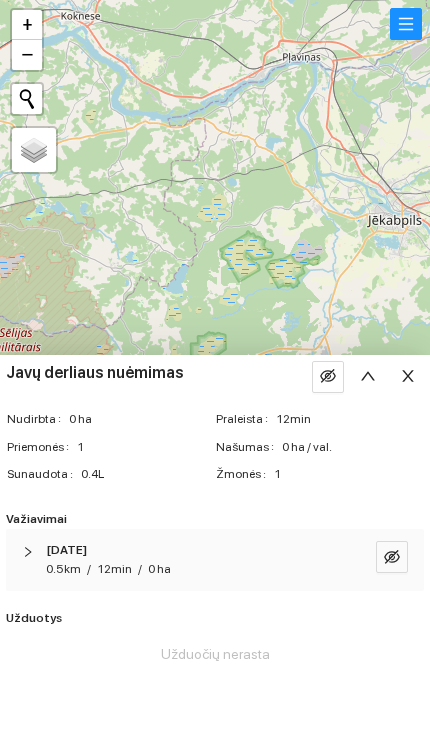 click 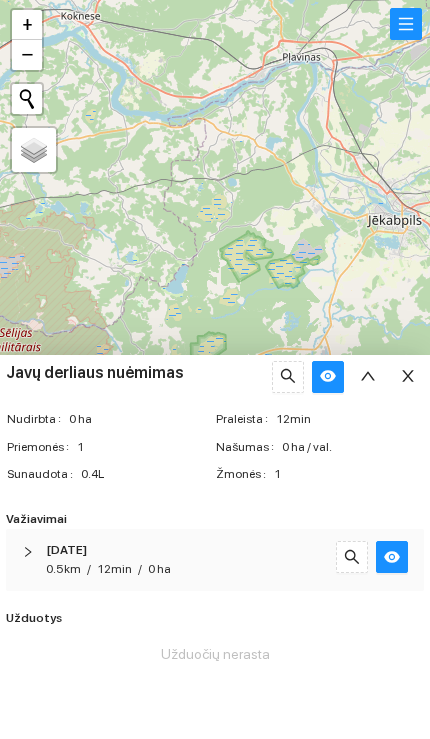 click at bounding box center (352, 557) 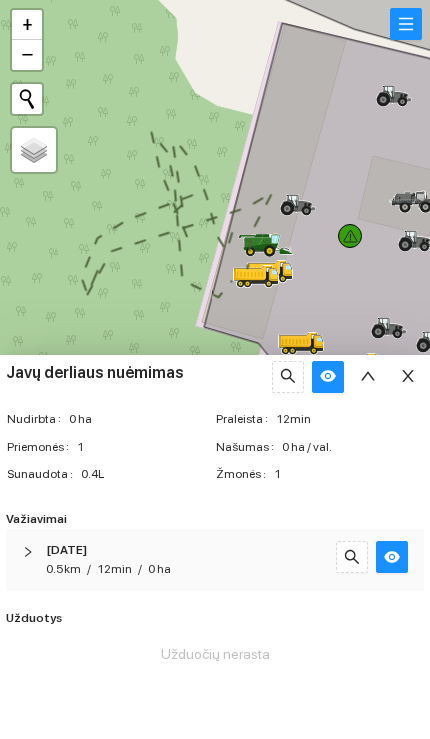 click at bounding box center (408, 377) 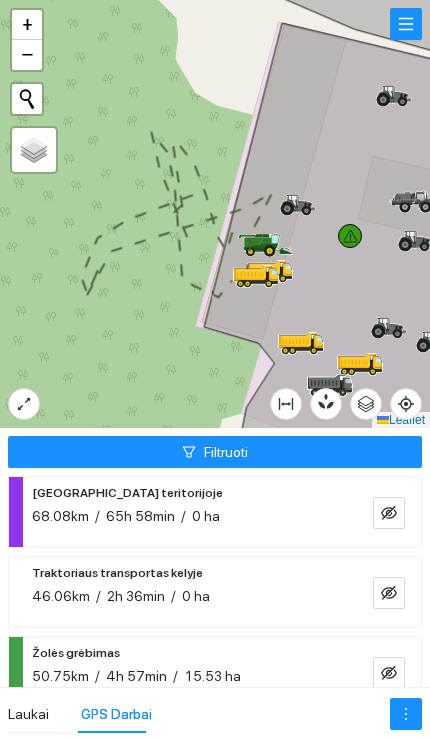scroll, scrollTop: 0, scrollLeft: 0, axis: both 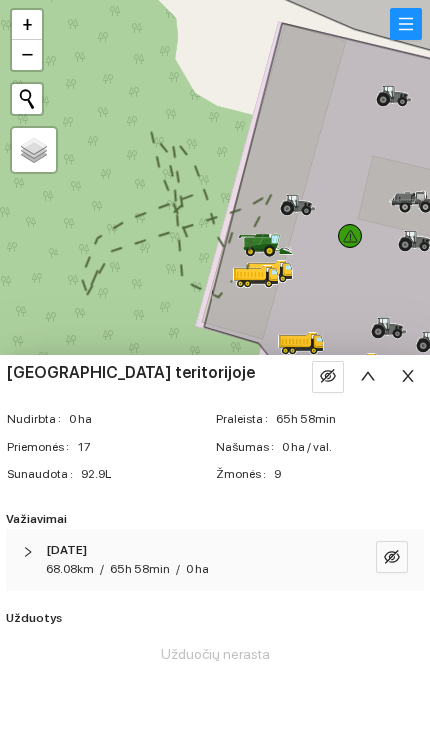 click at bounding box center [406, 24] 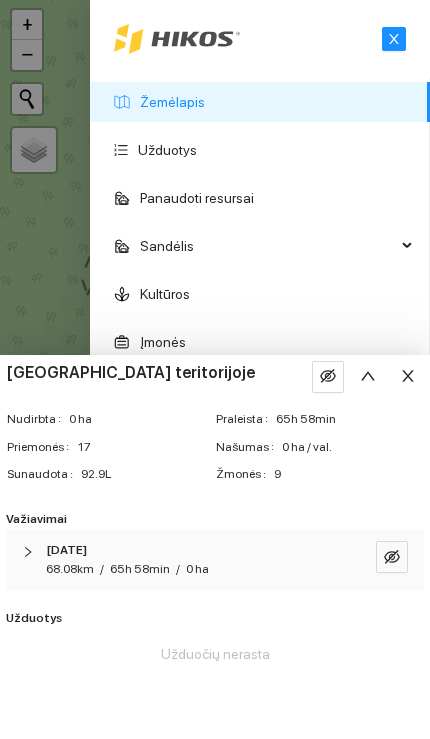 click 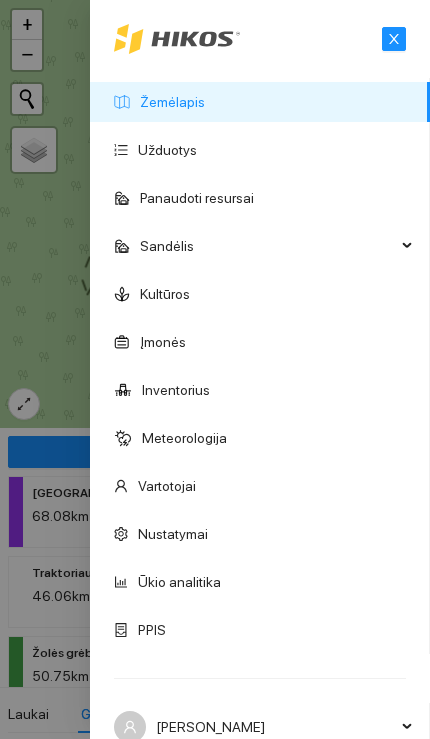 click on "Inventorius" at bounding box center [176, 390] 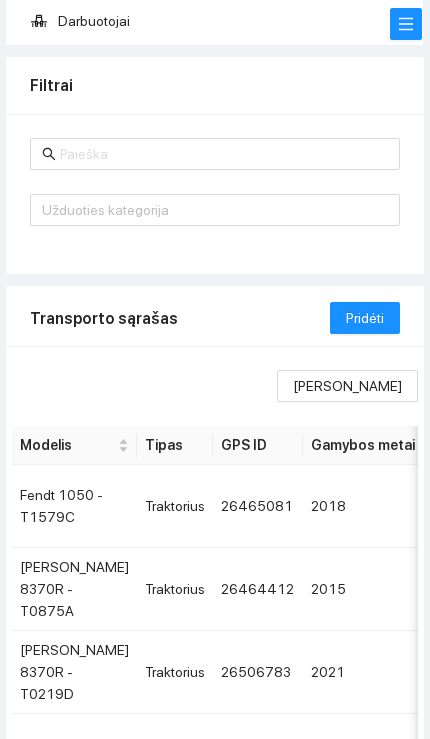 scroll, scrollTop: 210, scrollLeft: 0, axis: vertical 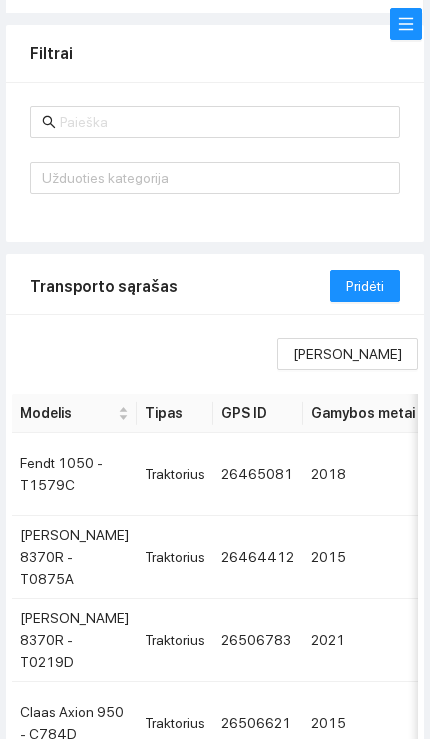 click at bounding box center (224, 122) 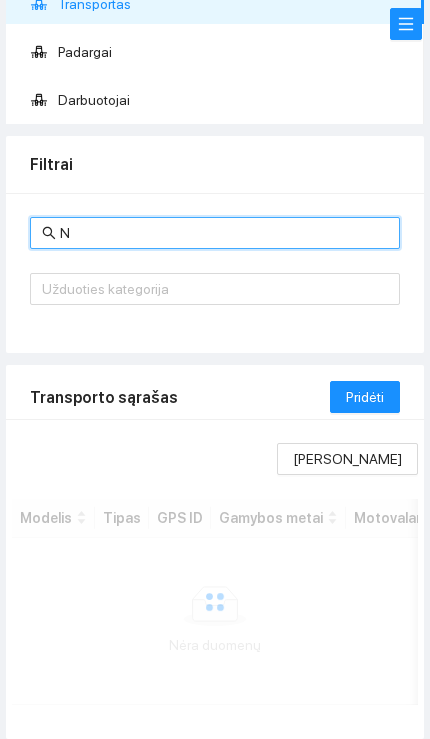 scroll, scrollTop: 99, scrollLeft: 0, axis: vertical 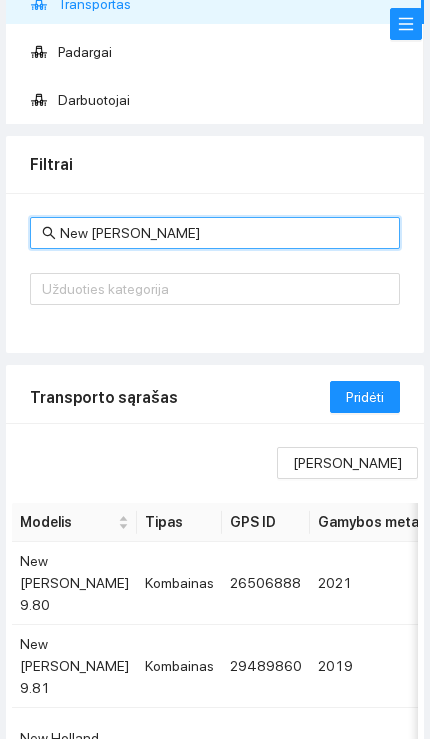 type on "New [PERSON_NAME]" 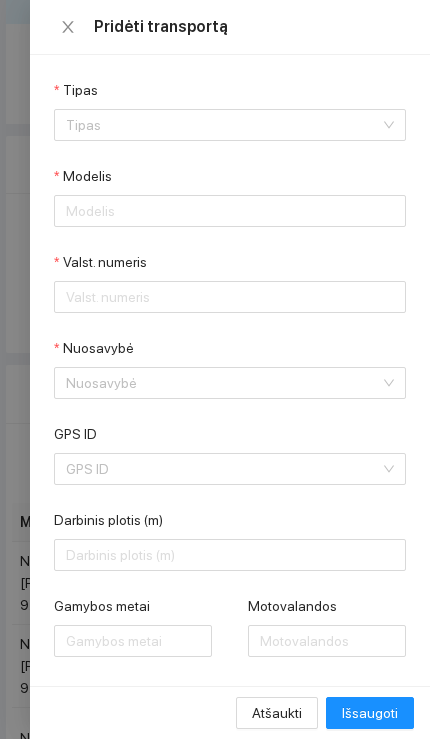 click 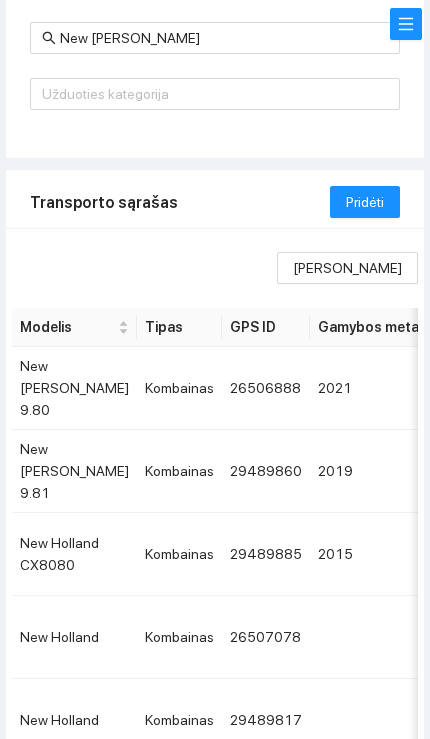 scroll, scrollTop: 403, scrollLeft: 0, axis: vertical 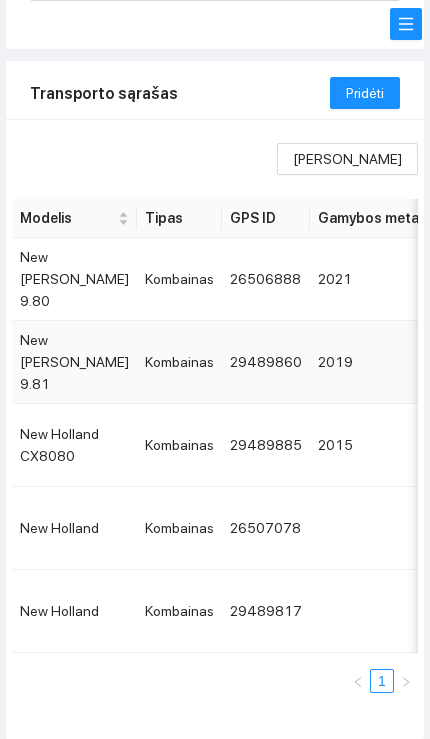 click on "2019" at bounding box center [377, 362] 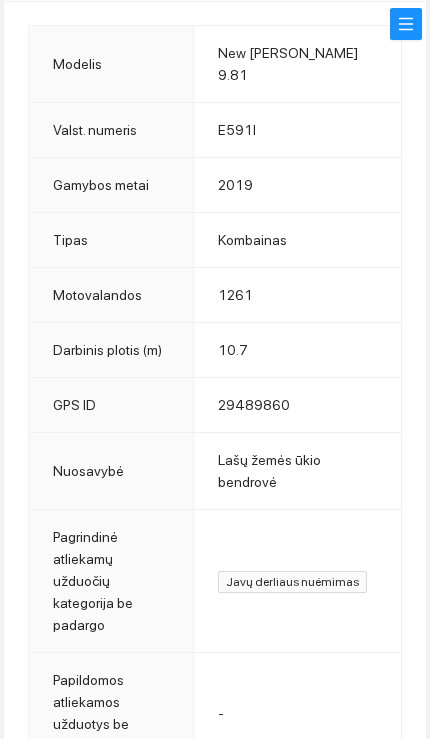 scroll, scrollTop: 0, scrollLeft: 0, axis: both 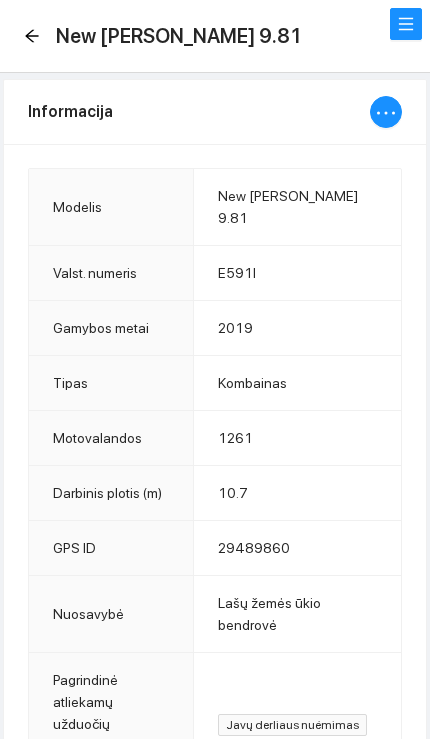 click at bounding box center [386, 115] 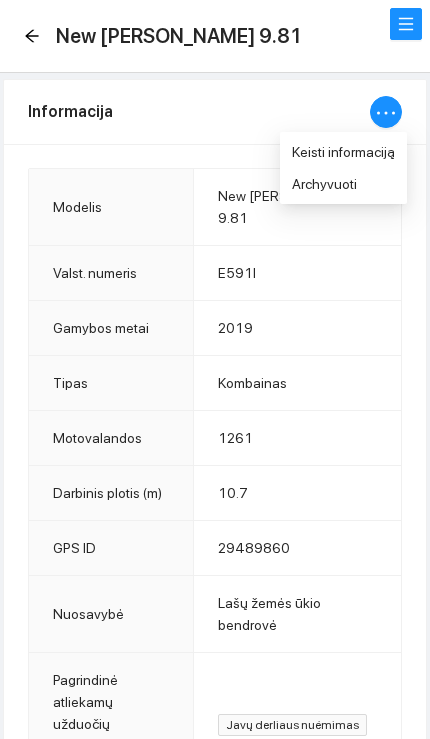 click on "Informacija" at bounding box center (199, 111) 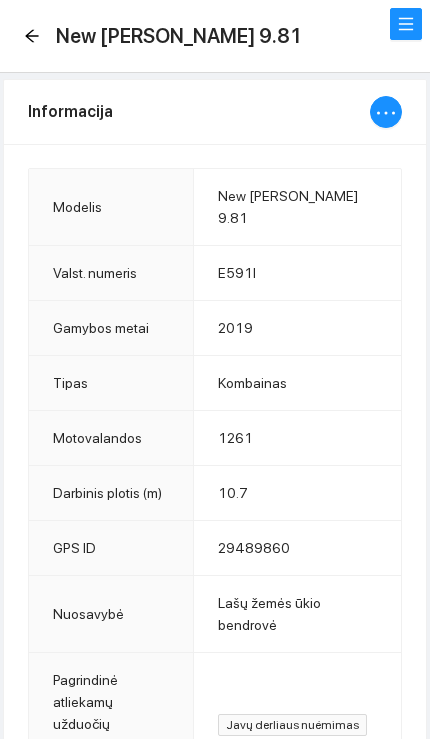 click on "New [PERSON_NAME] 9.81" at bounding box center (215, 36) 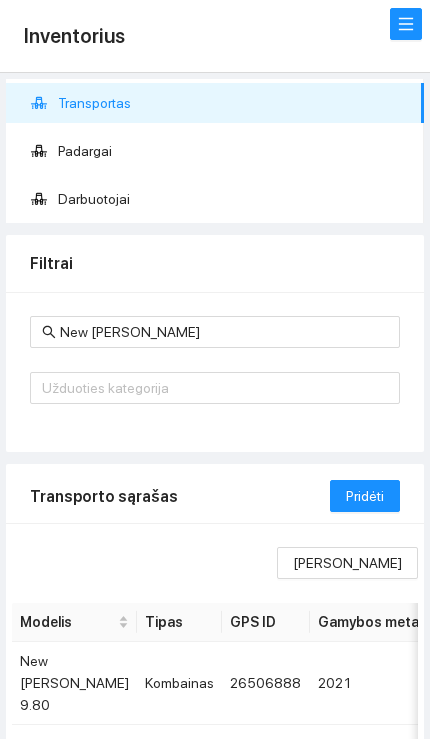 click on "Pridėti" at bounding box center [365, 496] 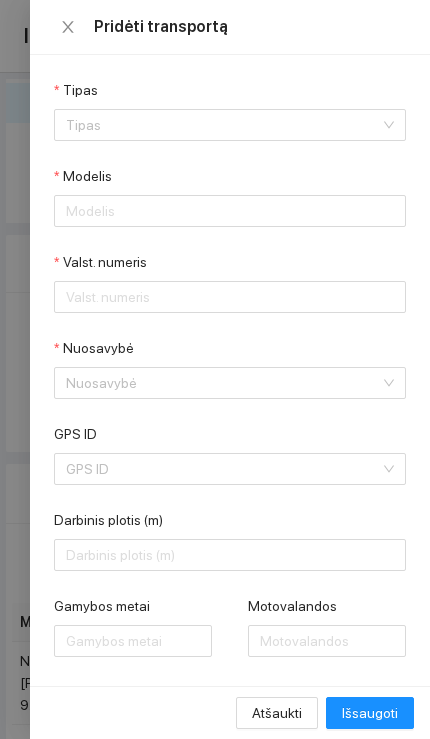scroll, scrollTop: 0, scrollLeft: 0, axis: both 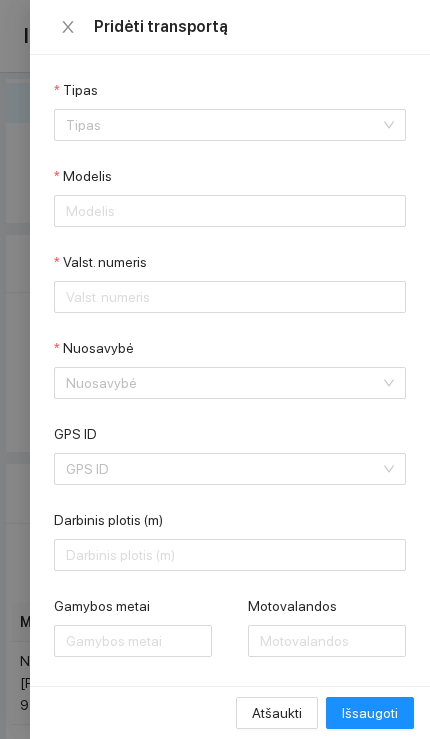 click on "GPS ID" at bounding box center (223, 469) 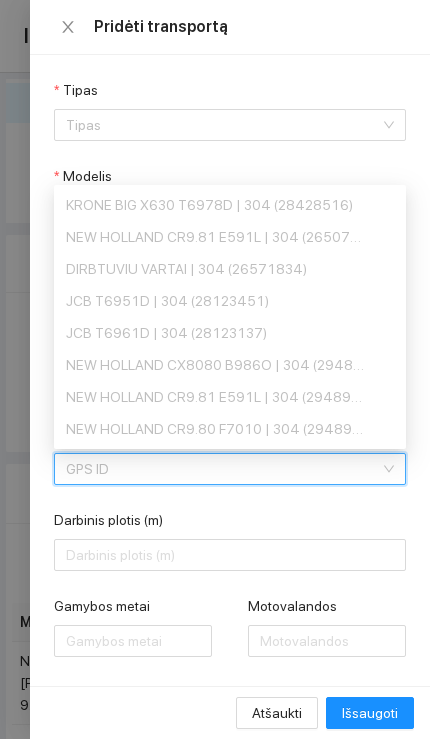 scroll, scrollTop: 0, scrollLeft: 0, axis: both 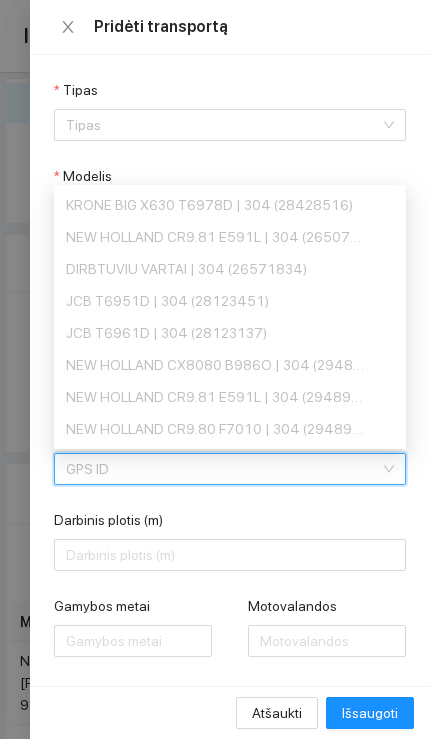 click on "Pridėti transportą" at bounding box center (230, 27) 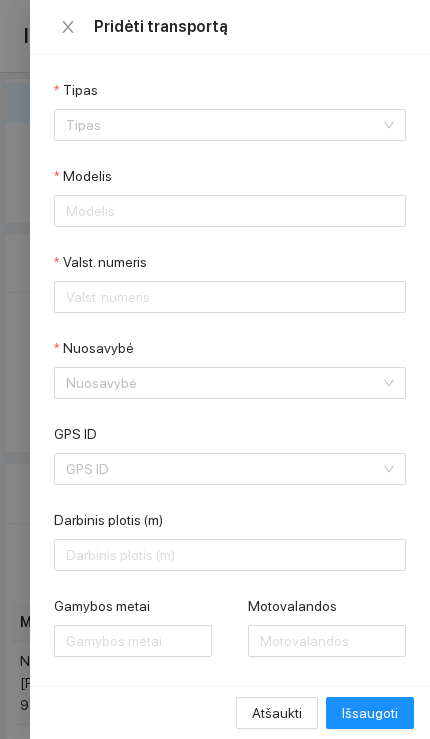click at bounding box center (68, 27) 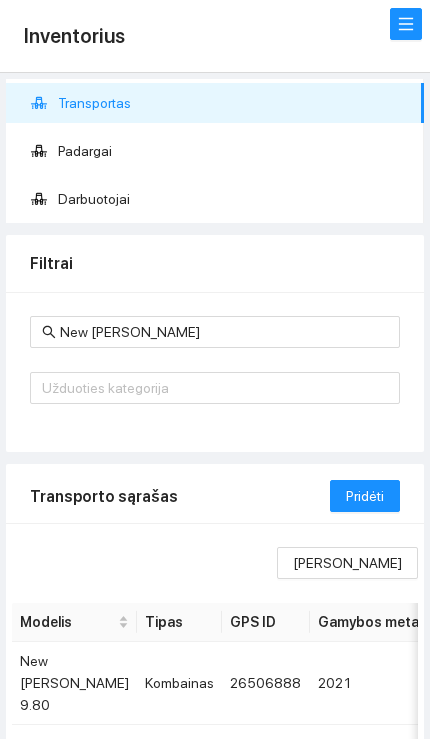 click at bounding box center [406, 24] 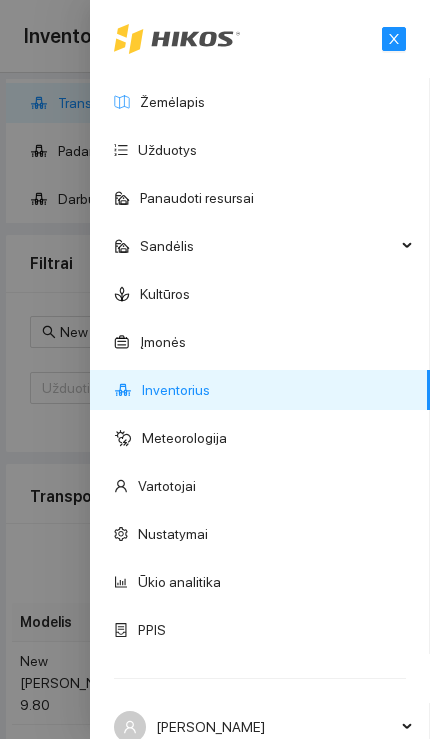 click on "Žemėlapis" at bounding box center [172, 102] 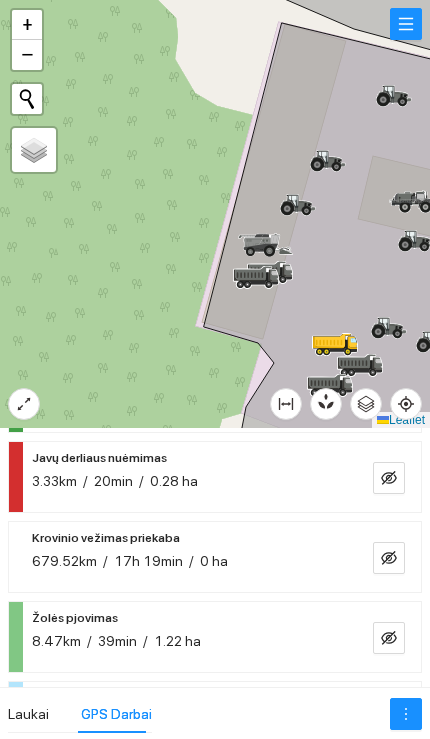 scroll, scrollTop: 219, scrollLeft: 0, axis: vertical 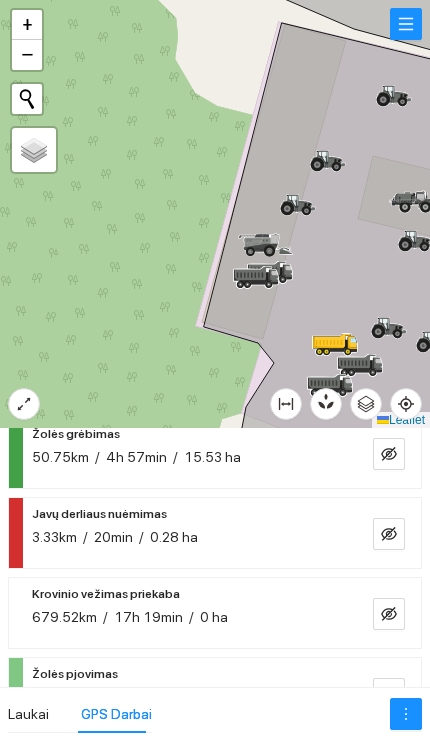 click on "3.33km / 20min / 0.28 ha" at bounding box center [182, 537] 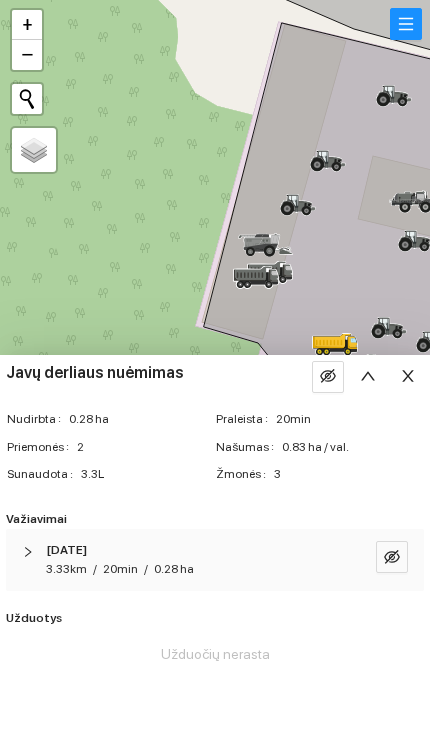 click on "[DATE]" at bounding box center (187, 550) 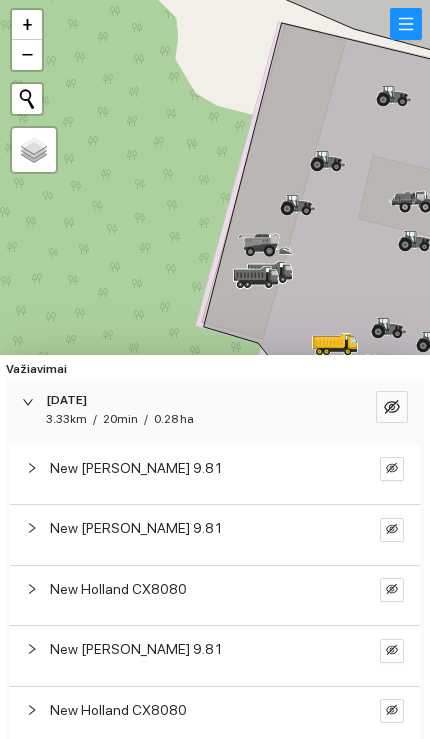 scroll, scrollTop: 147, scrollLeft: 0, axis: vertical 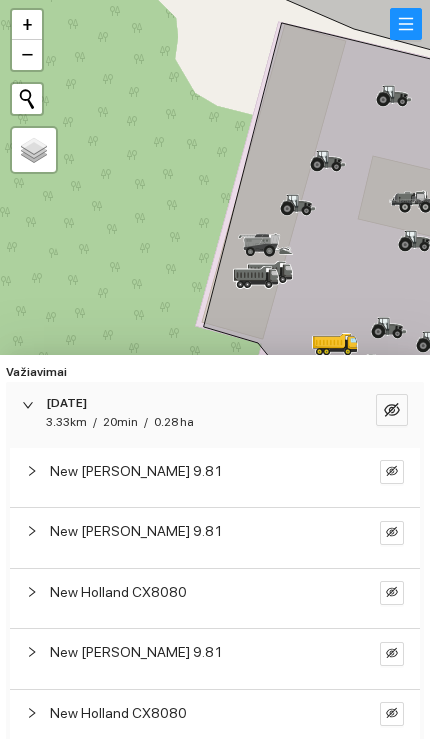 click on "New [PERSON_NAME] 9.81" at bounding box center (195, 471) 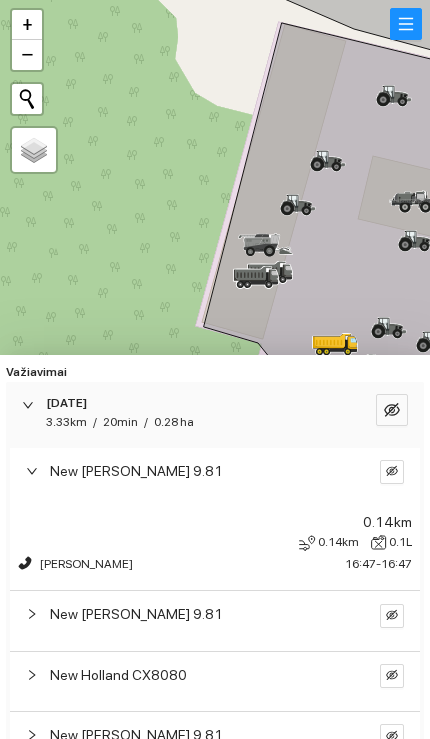 click on "New [PERSON_NAME] 9.81" at bounding box center [195, 614] 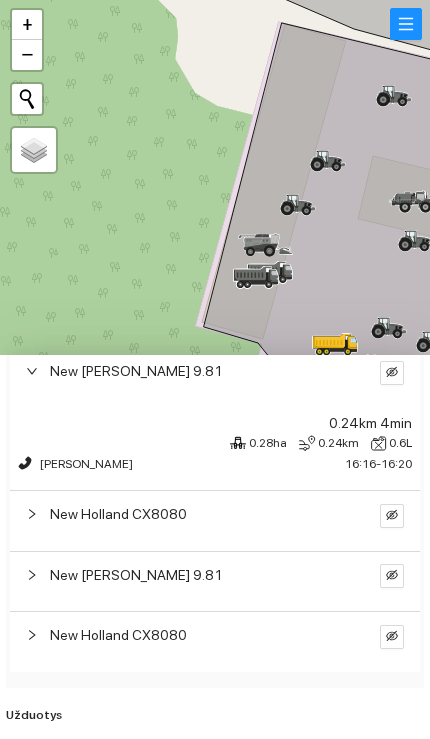 scroll, scrollTop: 416, scrollLeft: 0, axis: vertical 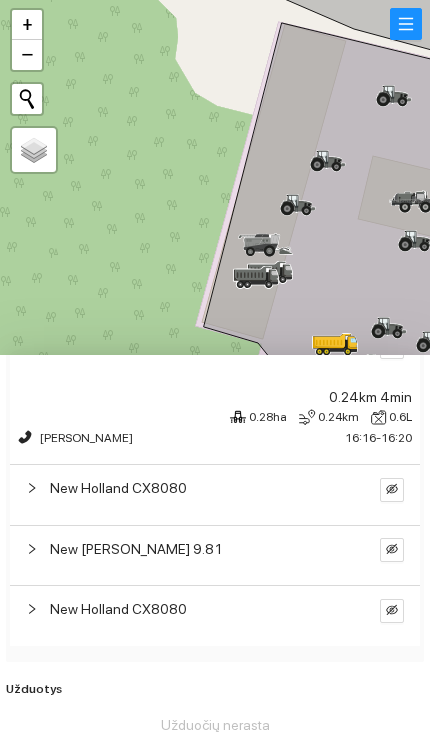 click on "New Holland CX8080" at bounding box center [195, 488] 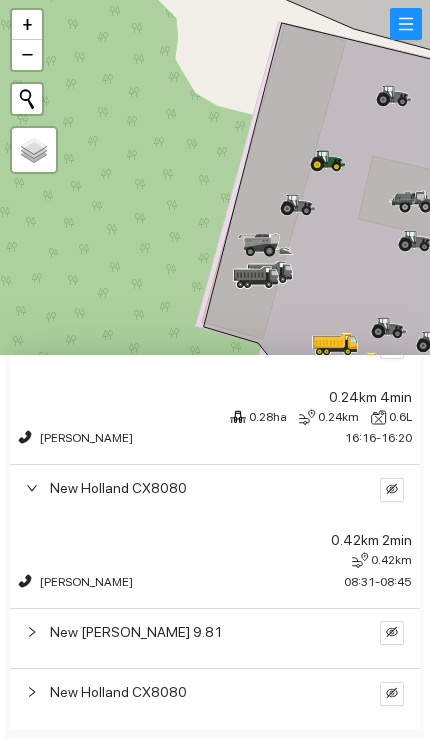 click at bounding box center [392, 490] 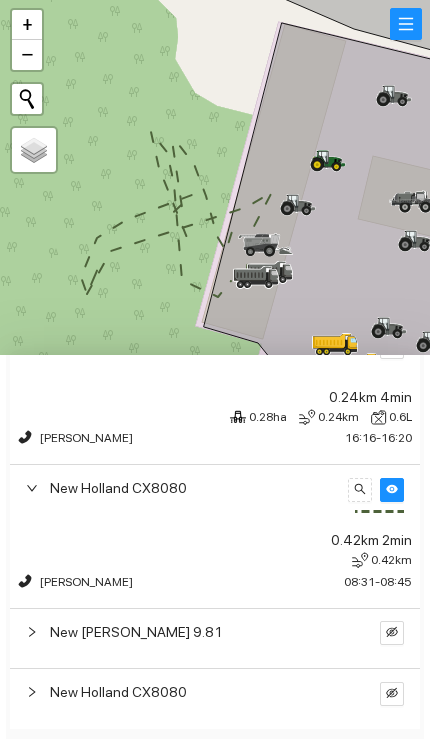 click at bounding box center [360, 490] 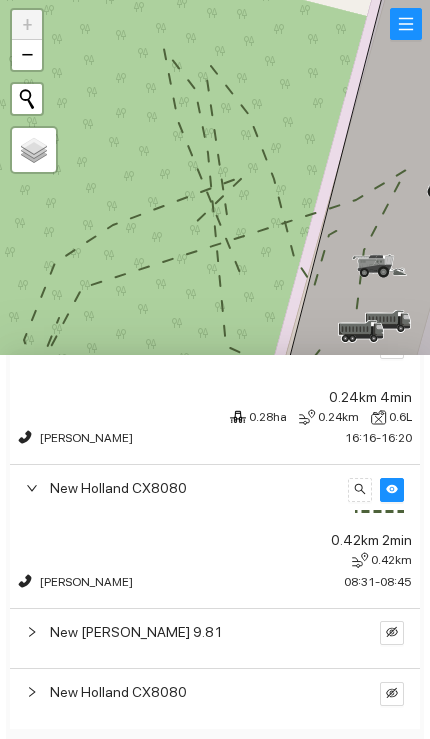 click at bounding box center (392, 490) 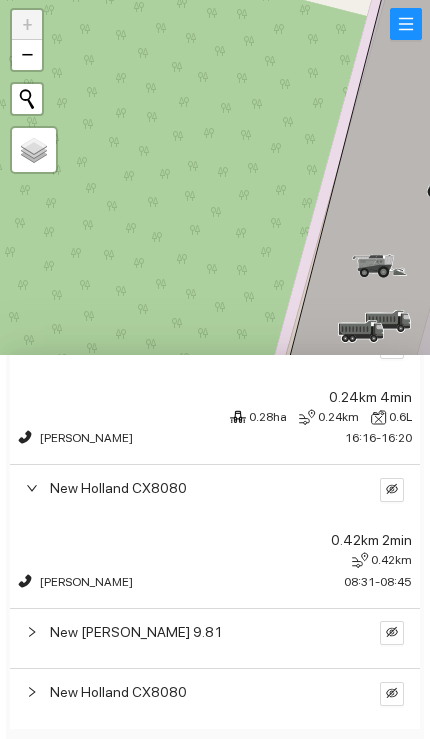 click at bounding box center [360, 489] 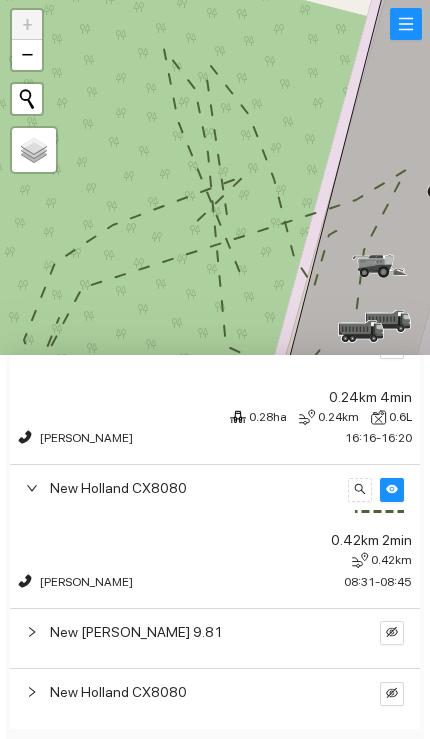 click 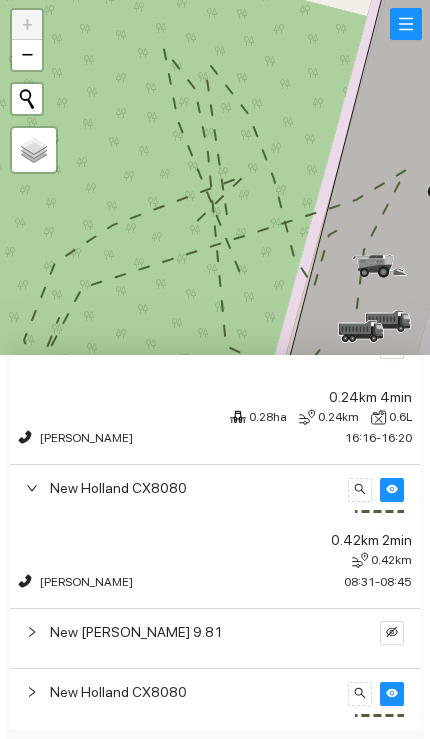 click 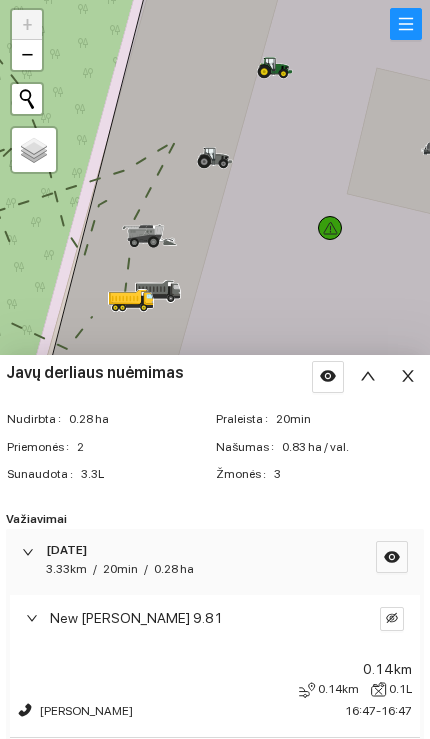 scroll, scrollTop: 0, scrollLeft: 0, axis: both 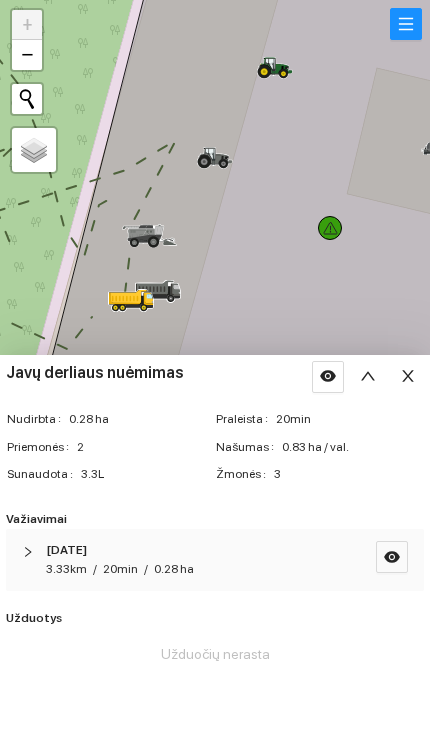 click on "2025-07-25 3.33km / 20min / 0.28 ha" at bounding box center (215, 560) 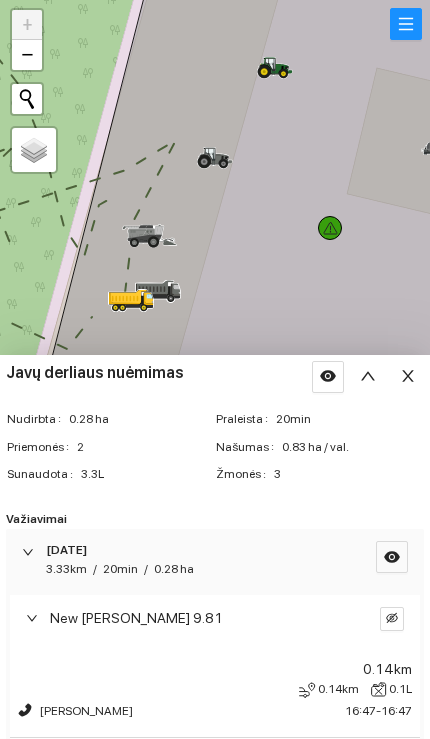 scroll, scrollTop: 191, scrollLeft: 0, axis: vertical 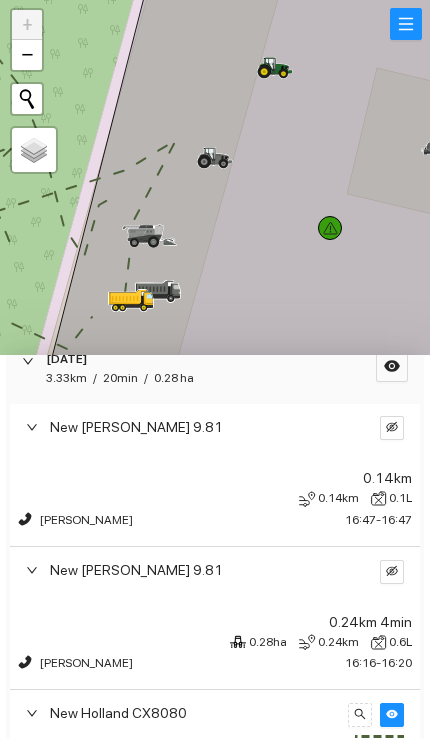 click at bounding box center (392, 572) 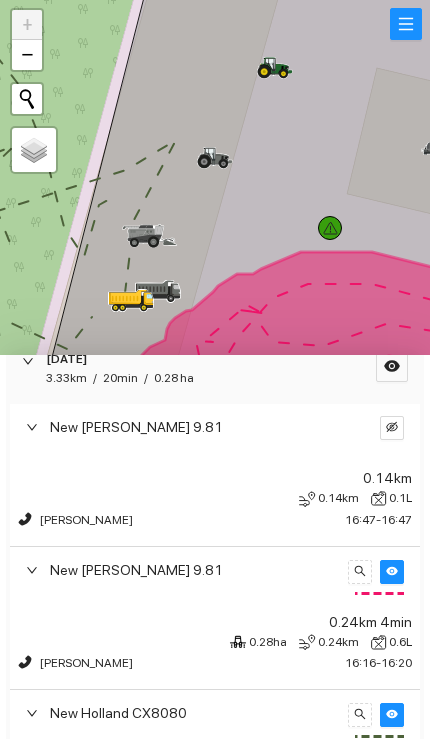 click at bounding box center (360, 572) 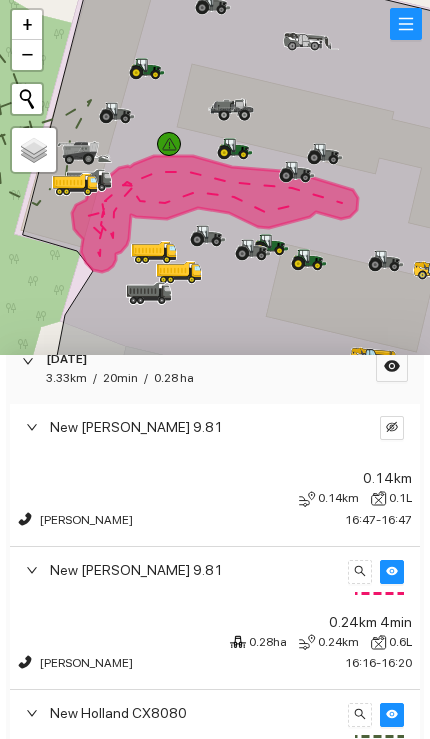 click 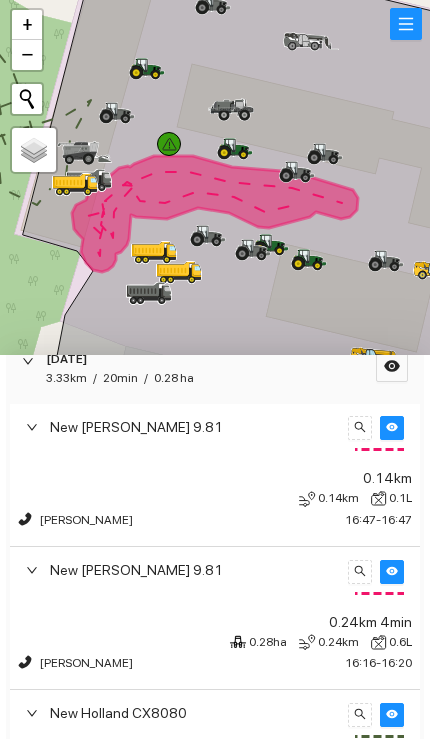 click 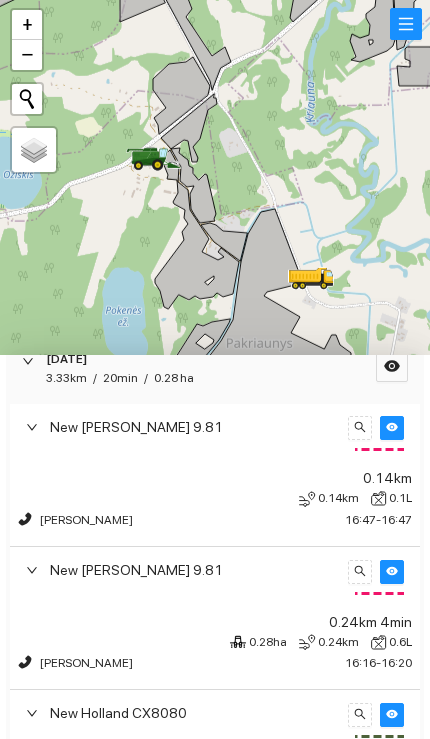 click 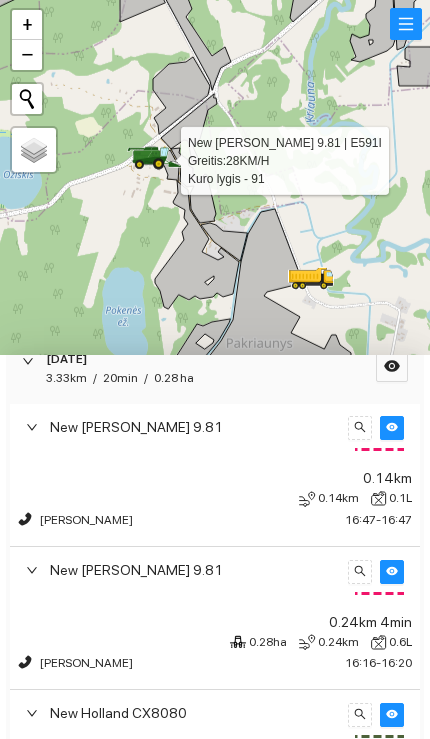scroll, scrollTop: 0, scrollLeft: 0, axis: both 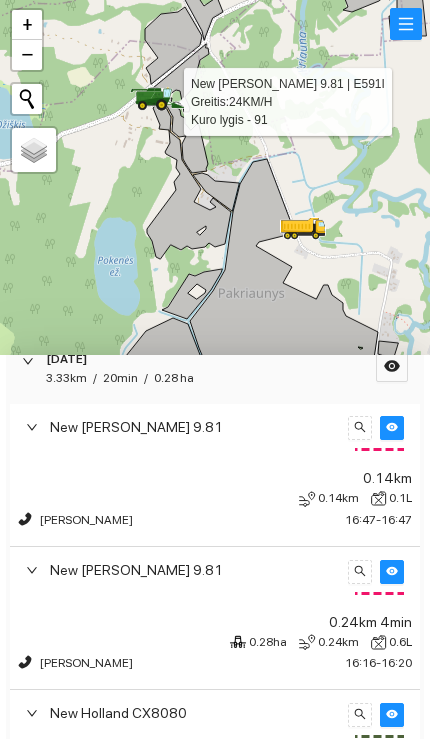 click 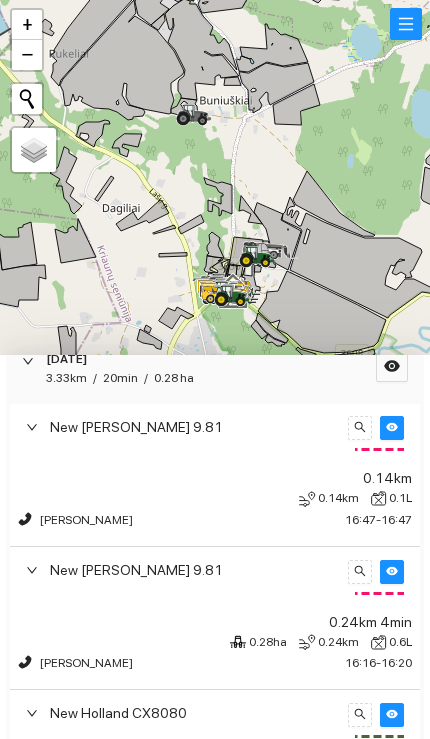 click 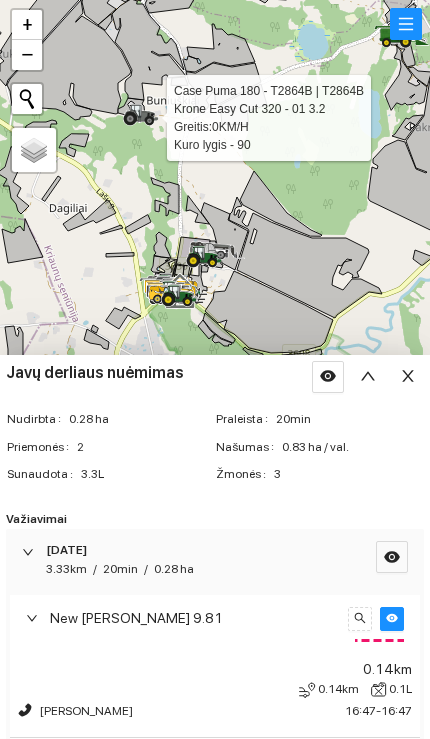 scroll, scrollTop: 0, scrollLeft: 0, axis: both 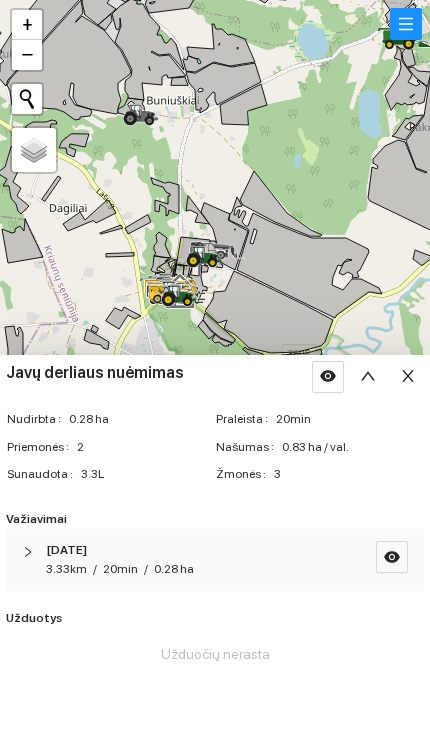 click 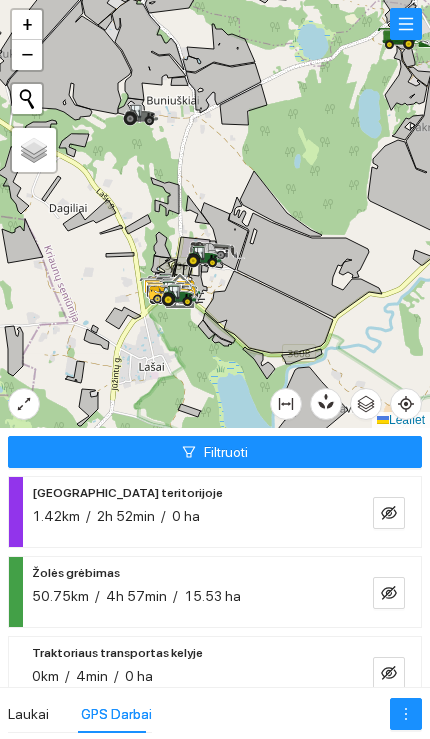 scroll, scrollTop: 0, scrollLeft: 0, axis: both 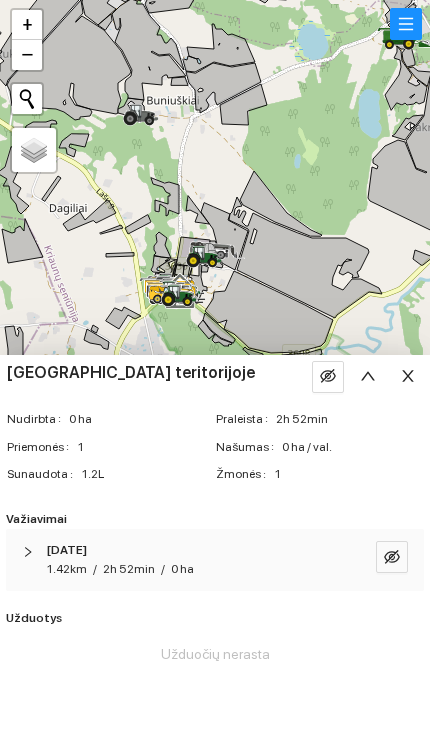 click on "[DATE]" at bounding box center (187, 550) 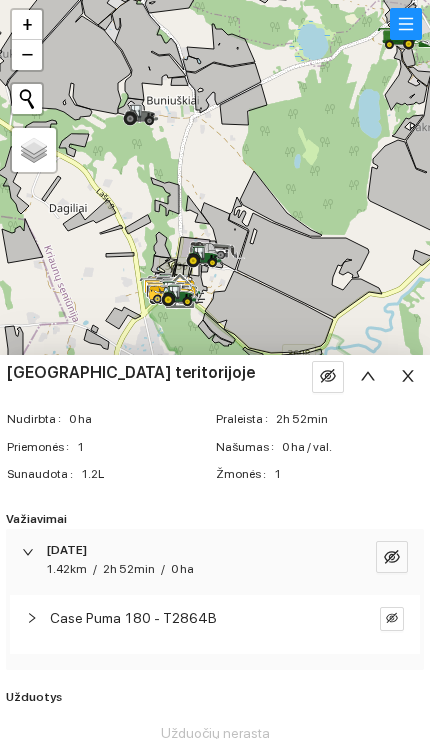 click at bounding box center (408, 377) 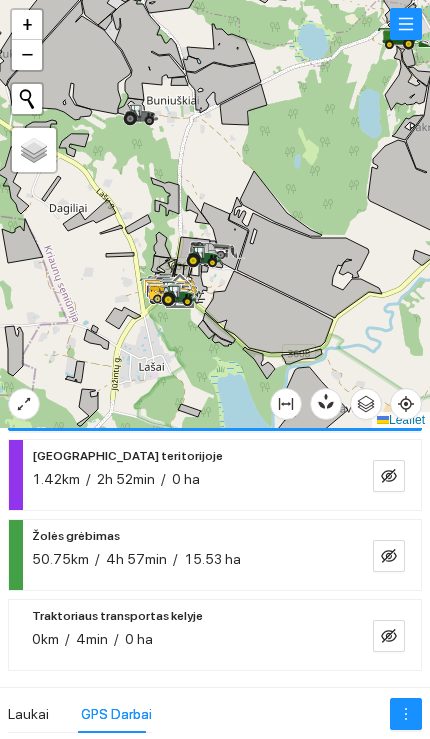 scroll, scrollTop: 37, scrollLeft: 0, axis: vertical 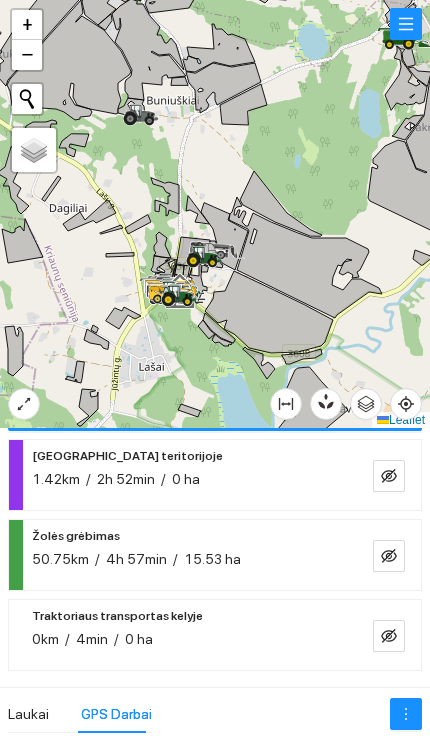 click on "Žolės grėbimas 50.75km / 4h 57min / 15.53 ha" at bounding box center [182, 547] 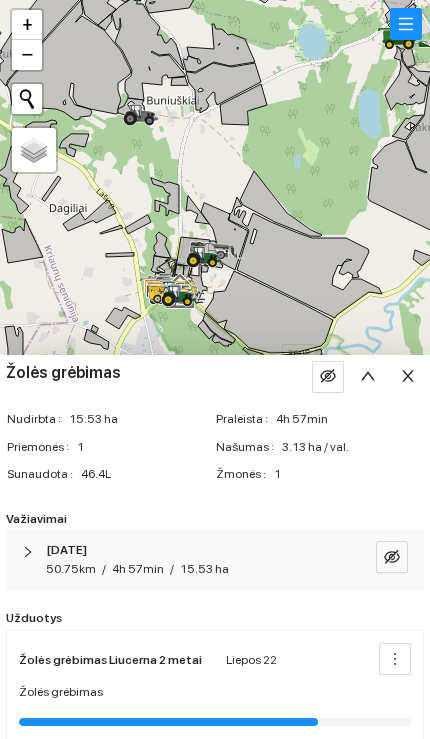 click at bounding box center (408, 377) 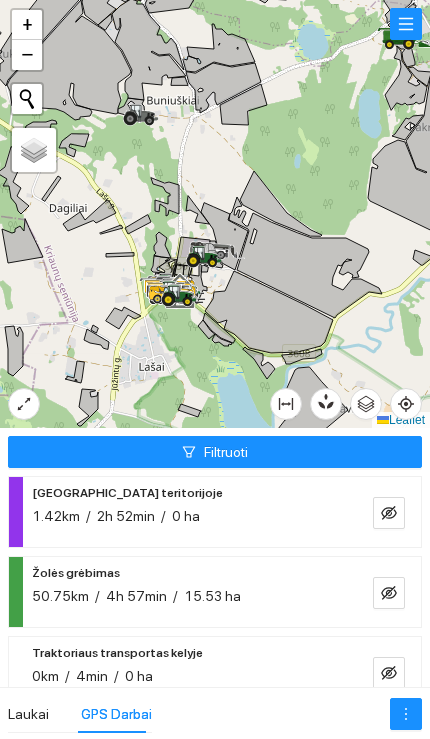 scroll, scrollTop: 0, scrollLeft: 0, axis: both 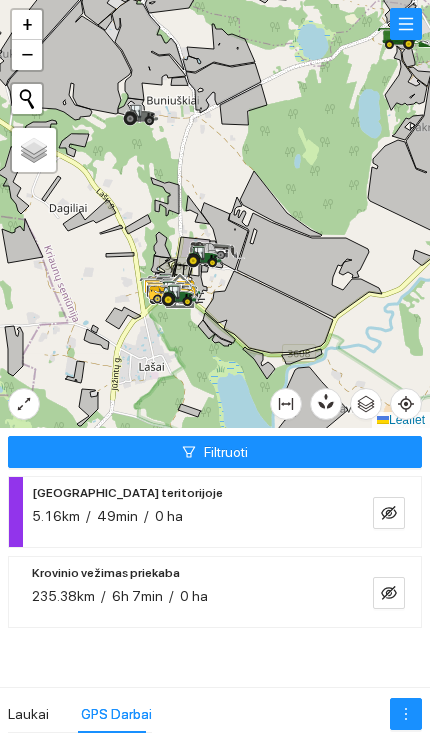 click on "GPS Darbai" at bounding box center (116, 714) 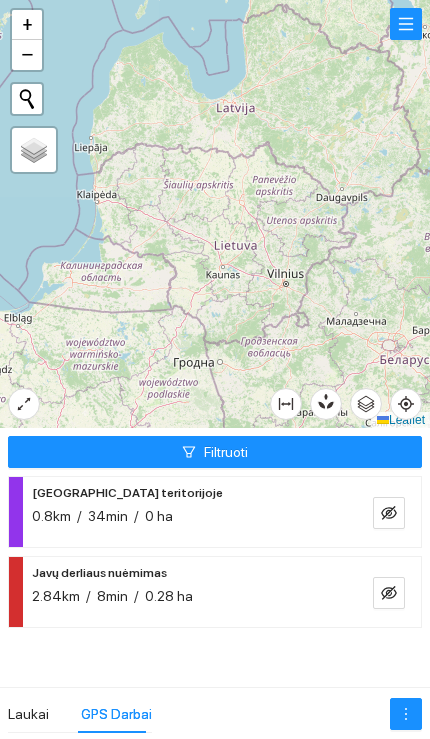 scroll, scrollTop: 0, scrollLeft: 0, axis: both 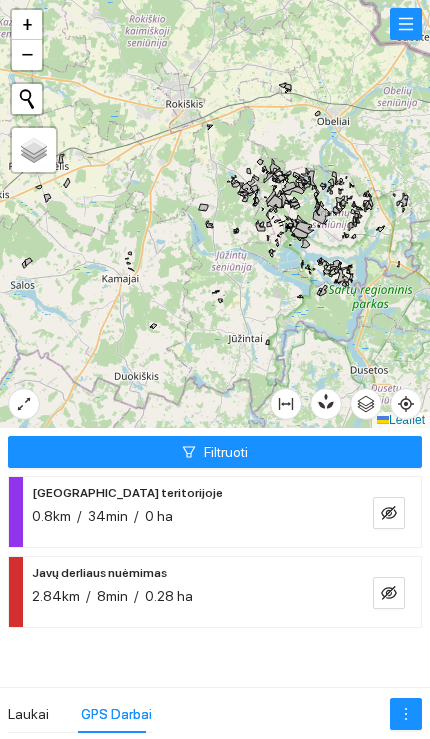 click on "Filtruoti" at bounding box center [215, 452] 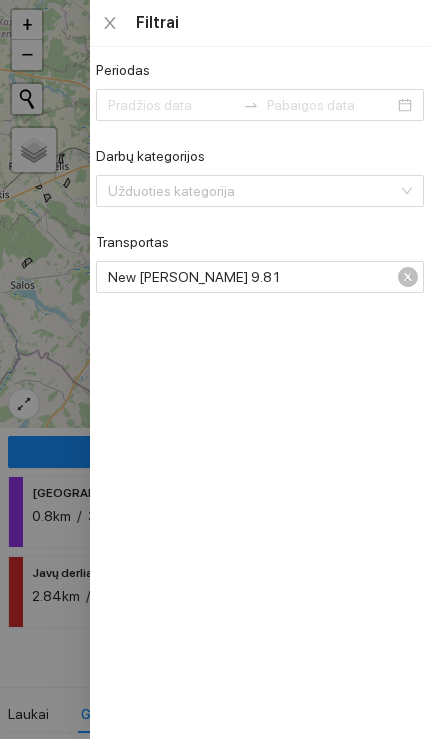 click on "New [PERSON_NAME] 9.81" at bounding box center (258, 277) 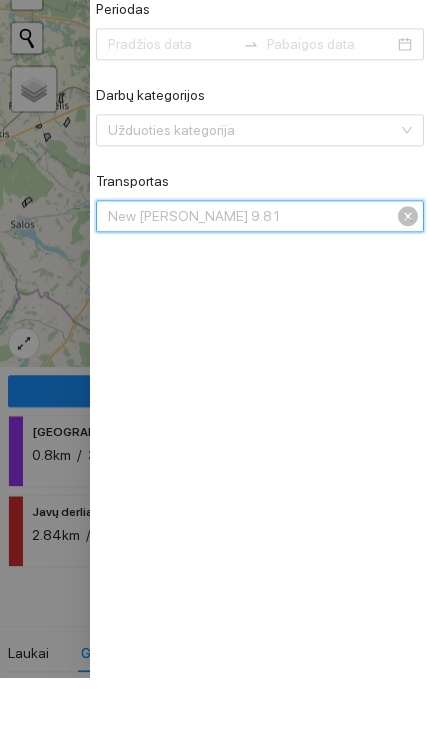scroll, scrollTop: 768, scrollLeft: 0, axis: vertical 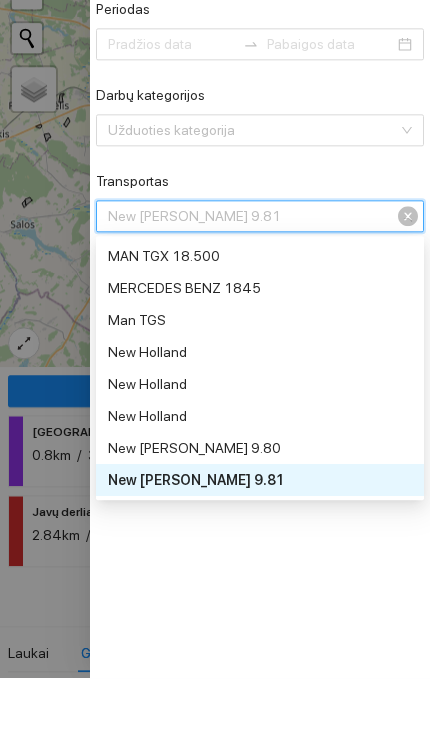 click on "New [PERSON_NAME] 9.81" at bounding box center (258, 277) 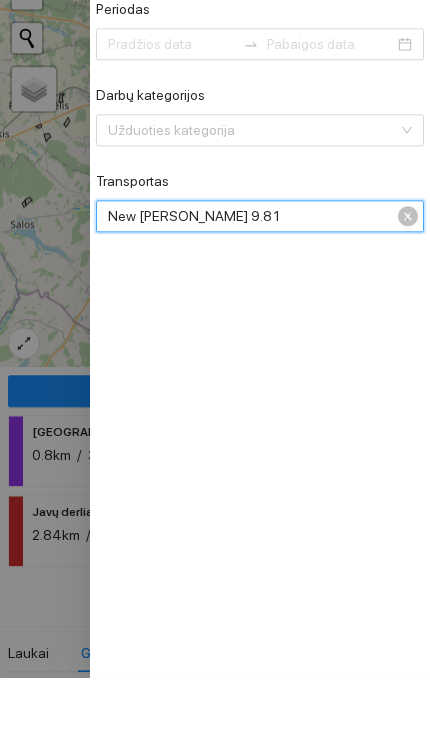 click on "New [PERSON_NAME] 9.81" at bounding box center [258, 277] 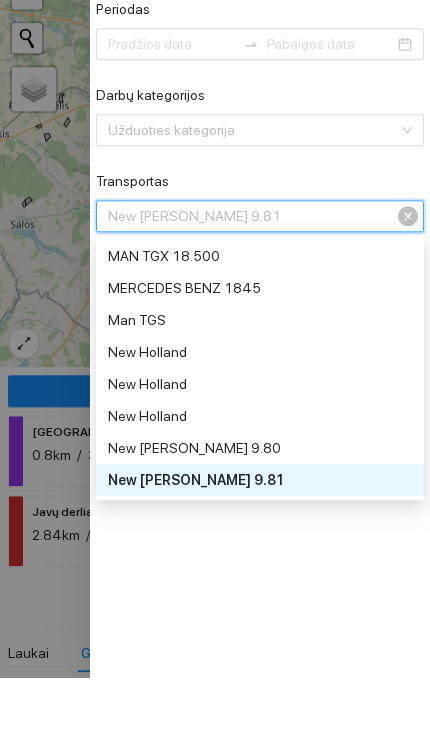 click on "New [PERSON_NAME] 9.81" at bounding box center (258, 277) 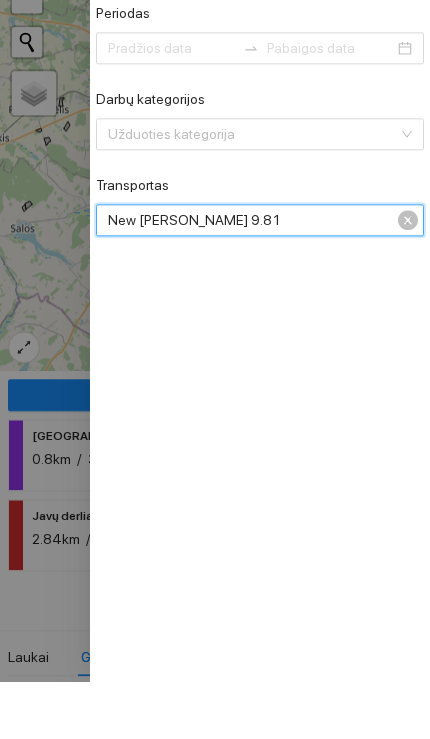 click on "New [PERSON_NAME] 9.81" at bounding box center [258, 277] 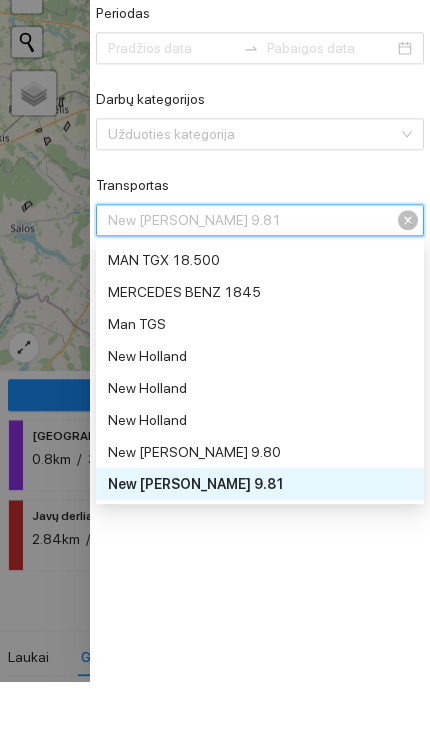 type on "M" 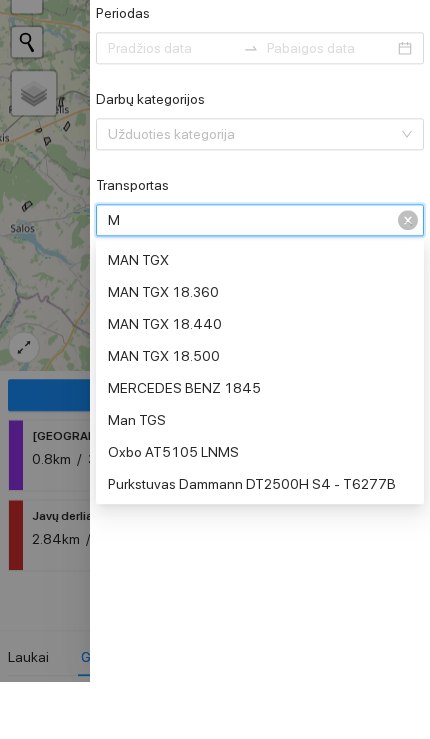 scroll, scrollTop: 96, scrollLeft: 0, axis: vertical 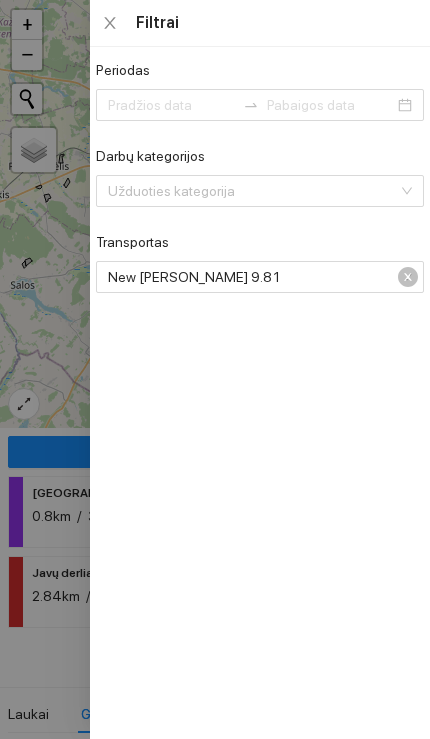 click on "New [PERSON_NAME] 9.81" at bounding box center (258, 277) 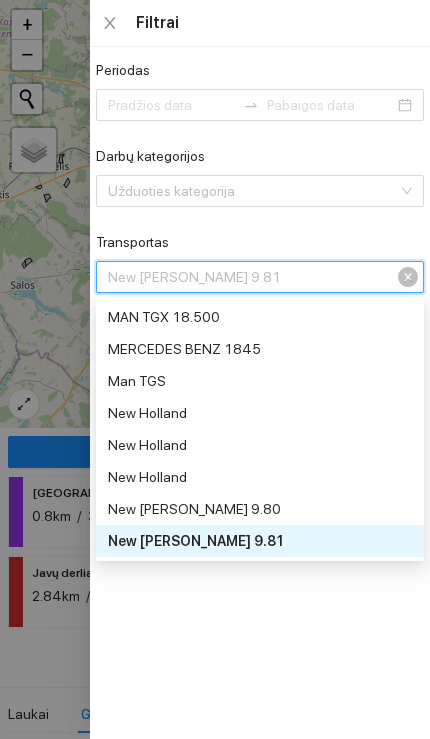 click 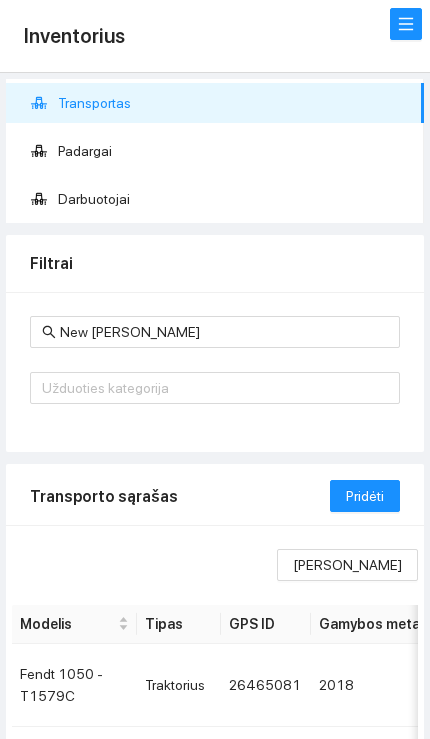 click at bounding box center (406, 24) 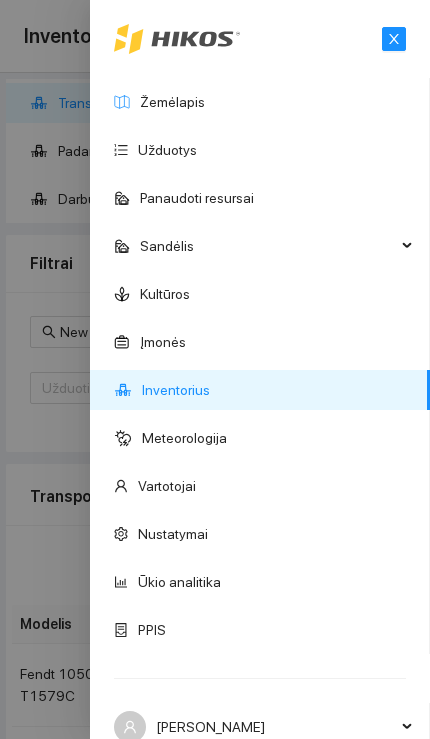 click on "Žemėlapis" at bounding box center (172, 102) 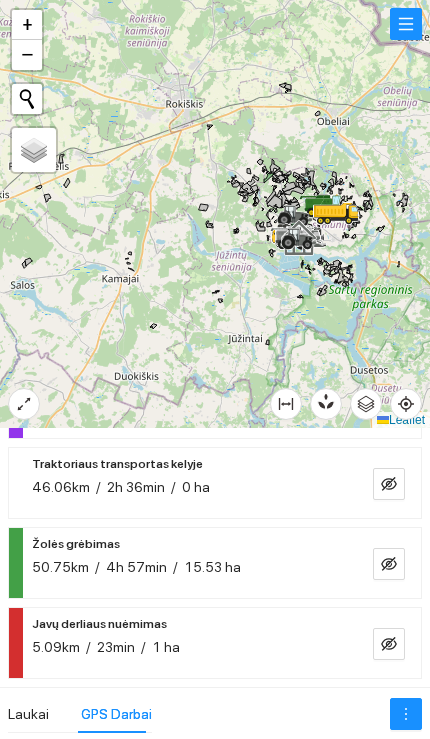 scroll, scrollTop: 78, scrollLeft: 0, axis: vertical 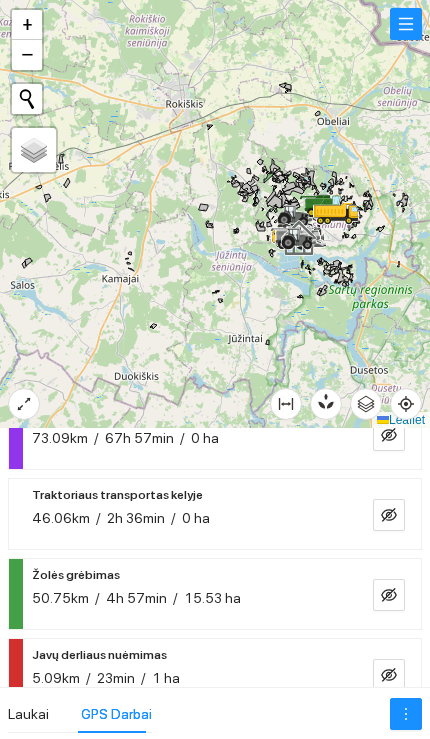 click on "46.06km / 2h 36min / 0 ha" at bounding box center [182, 518] 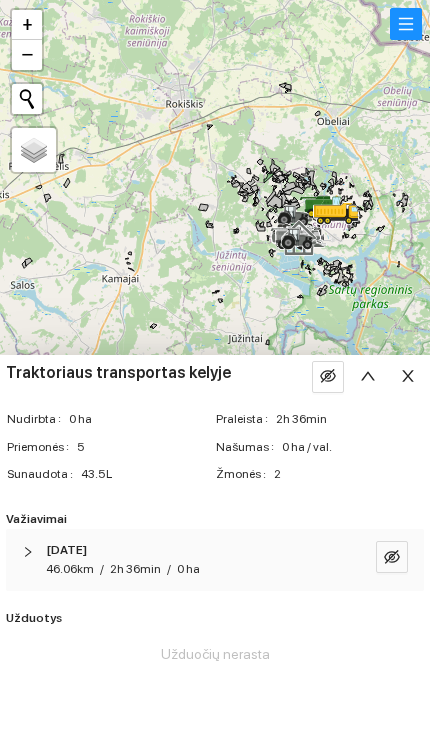 click at bounding box center [408, 377] 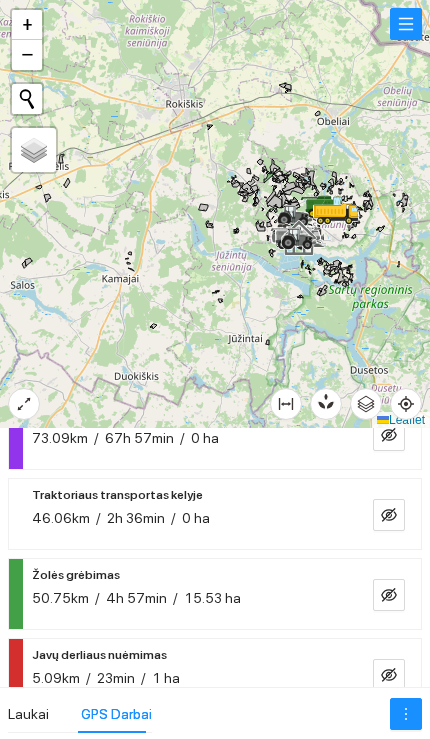 click on "Javų derliaus nuėmimas 5.09km / 23min / 1 ha" at bounding box center (182, 666) 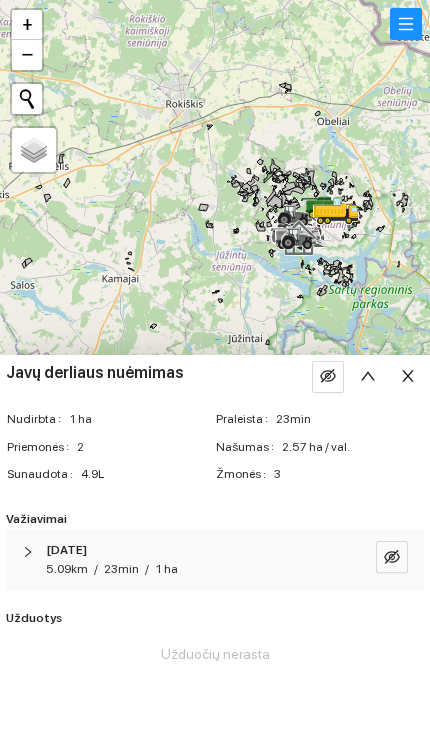 click on "[DATE]" at bounding box center (187, 550) 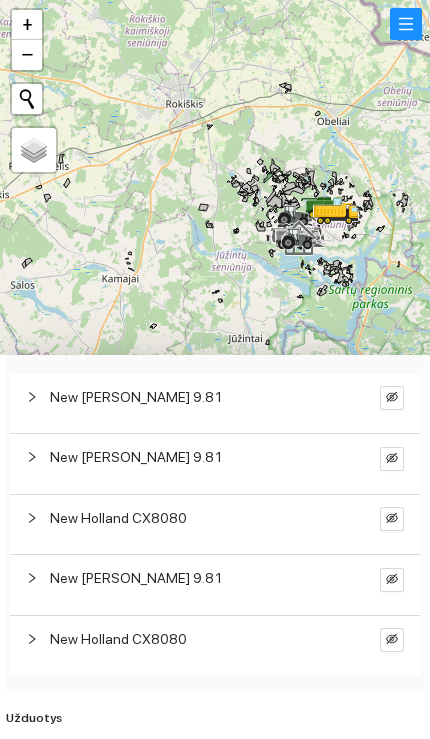 scroll, scrollTop: 224, scrollLeft: 0, axis: vertical 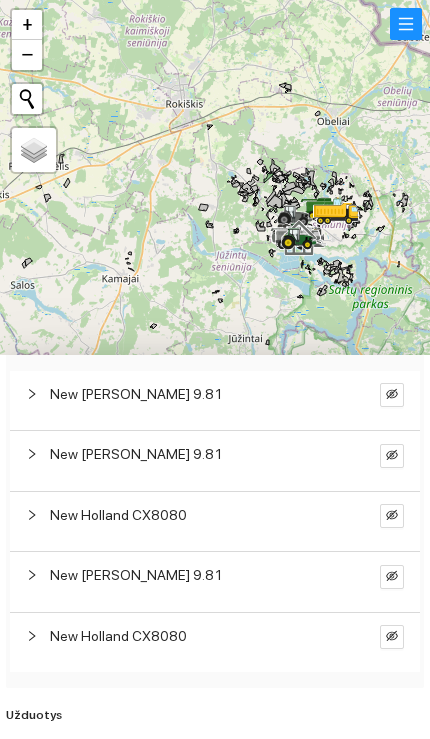 click on "New [PERSON_NAME] 9.81" at bounding box center (195, 575) 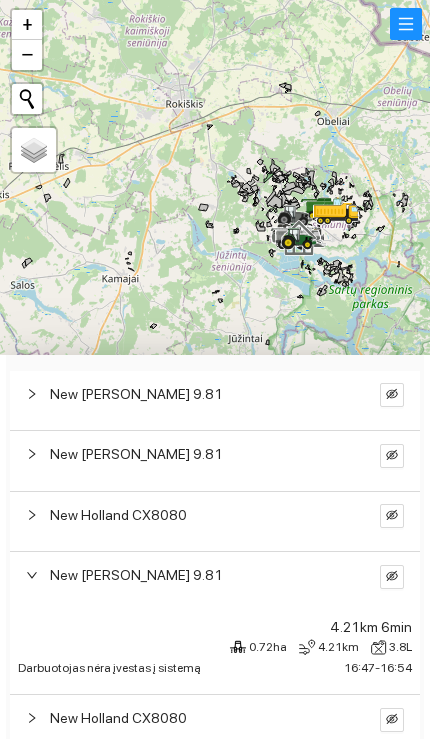 click on "New [PERSON_NAME] 9.81" at bounding box center (195, 454) 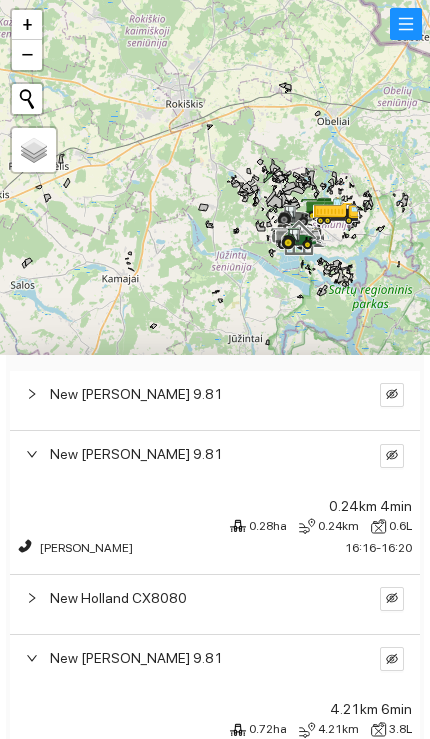 click on "New [PERSON_NAME] 9.81" at bounding box center (195, 394) 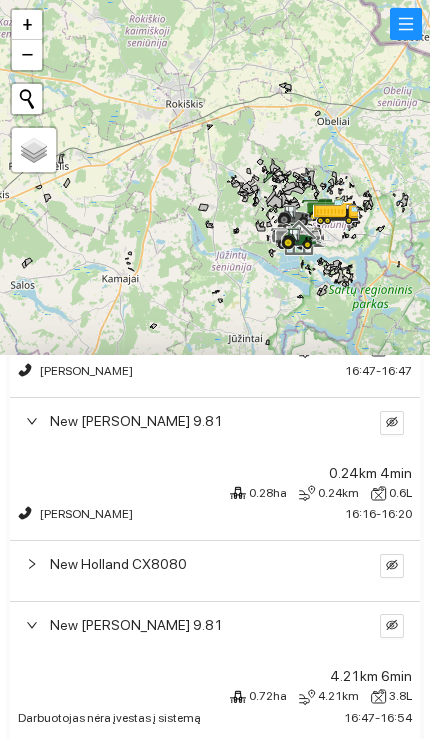 scroll, scrollTop: 358, scrollLeft: 0, axis: vertical 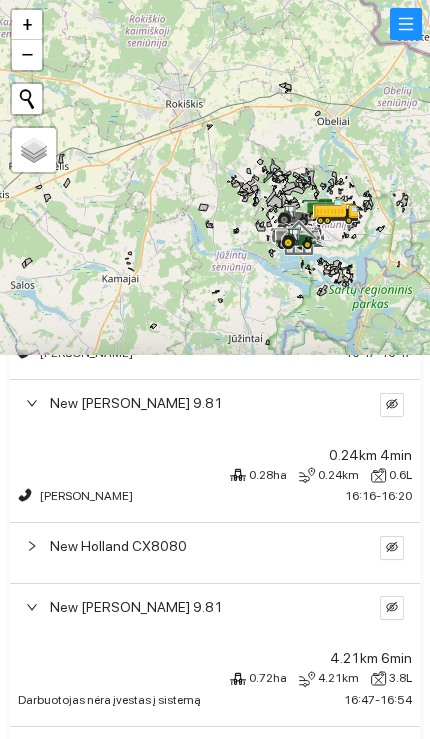 click on "New Holland CX8080" at bounding box center [195, 546] 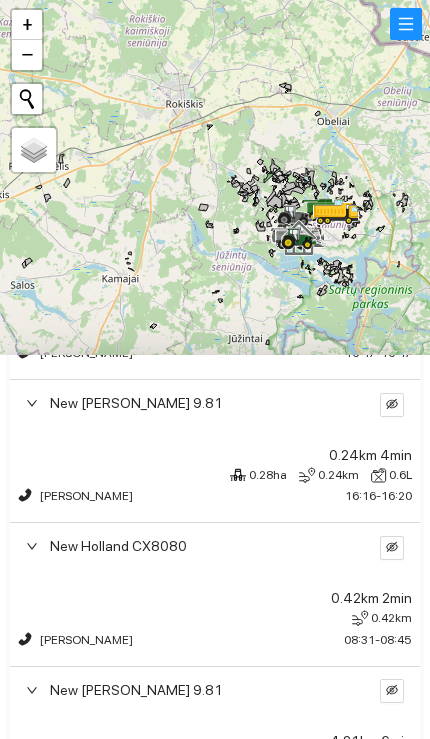 click 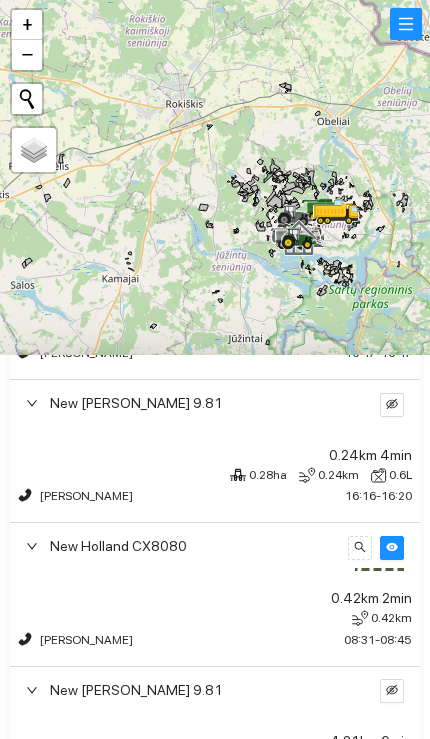 click at bounding box center (360, 548) 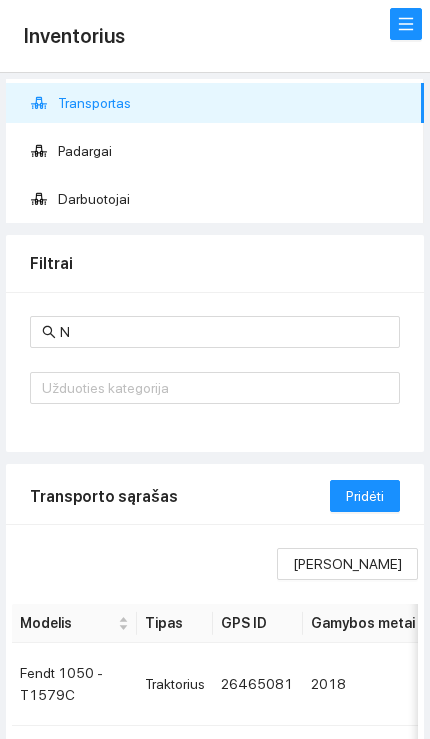 click at bounding box center (406, 24) 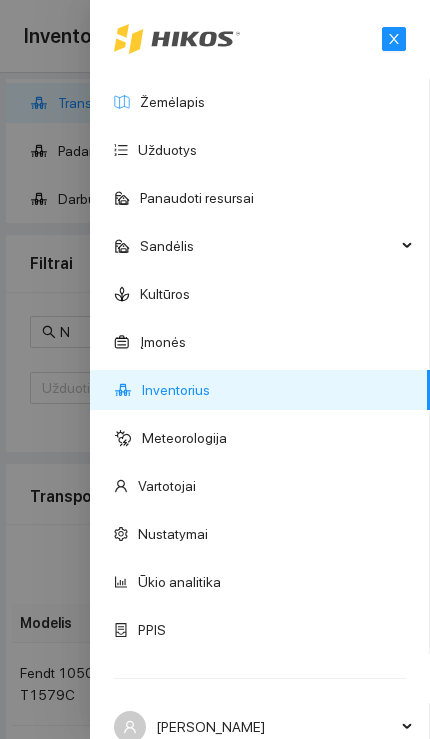 click on "Žemėlapis" at bounding box center [172, 102] 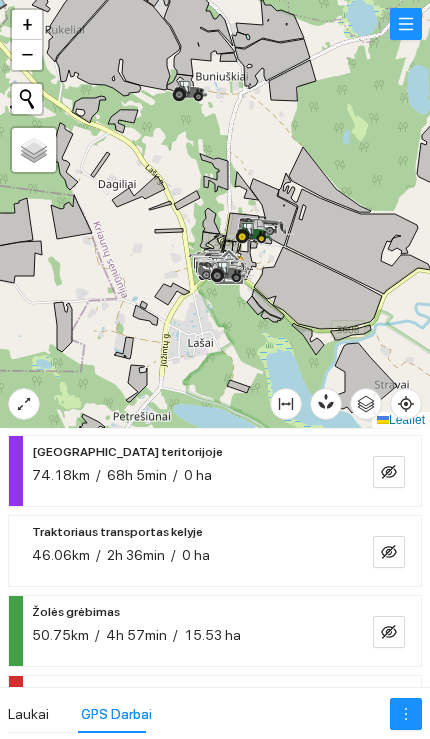 scroll, scrollTop: 67, scrollLeft: 0, axis: vertical 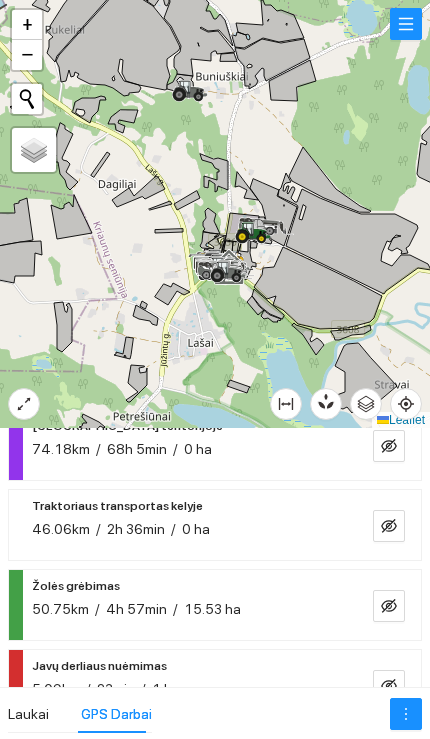 click on "46.06km / 2h 36min / 0 ha" at bounding box center (182, 529) 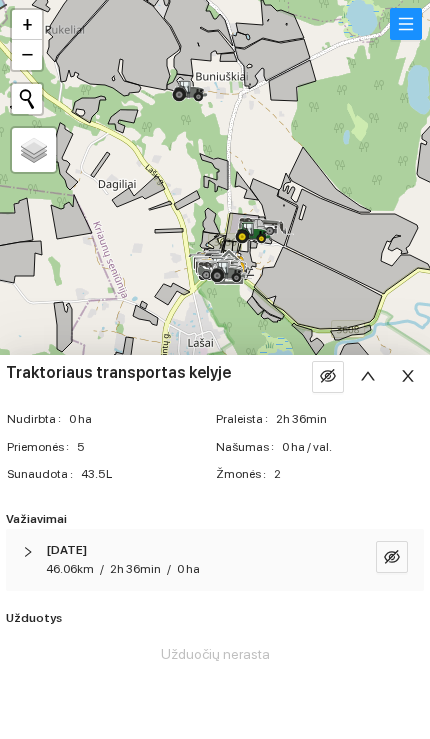 click on "46.06km / 2h 36min / 0 ha" at bounding box center (187, 569) 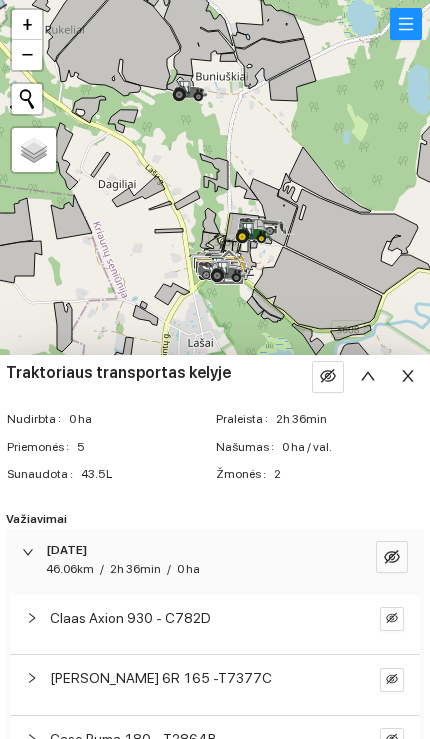 scroll, scrollTop: 0, scrollLeft: 0, axis: both 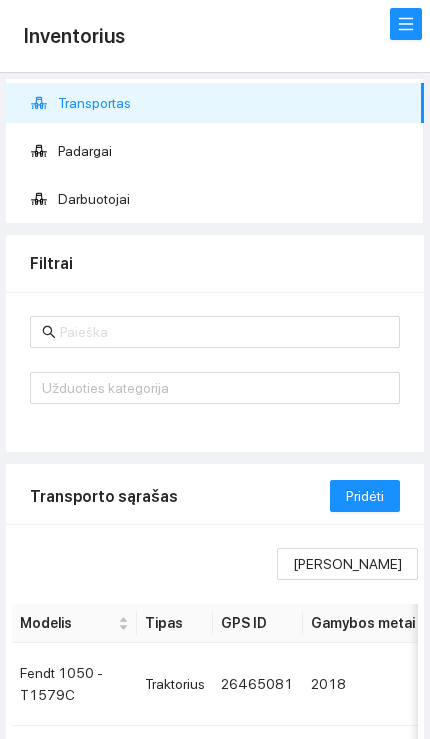 click at bounding box center [406, 24] 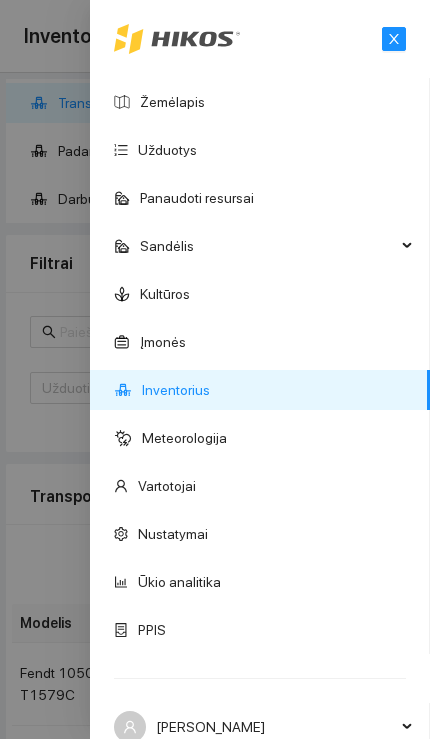 click on "Žemėlapis" at bounding box center [172, 102] 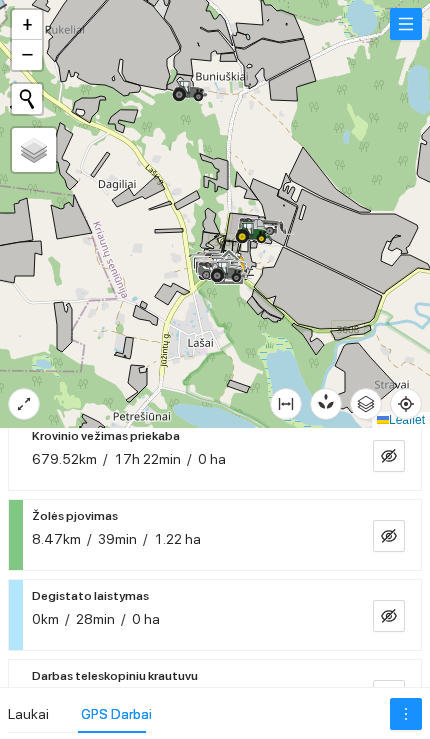 scroll, scrollTop: 375, scrollLeft: 0, axis: vertical 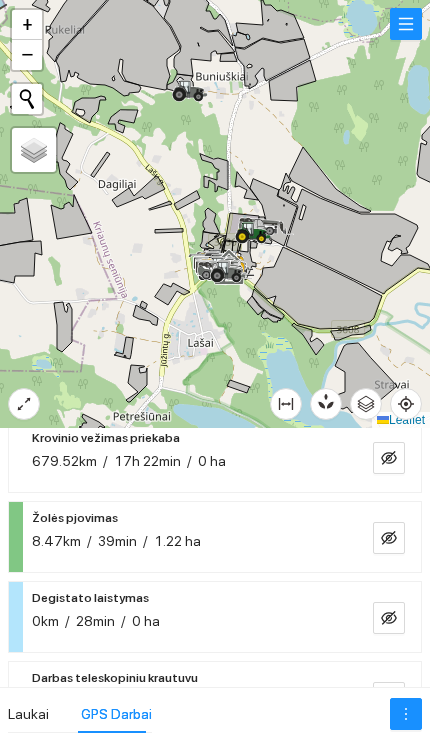 click on "679.52km / 17h 22min / 0 ha" at bounding box center (182, 461) 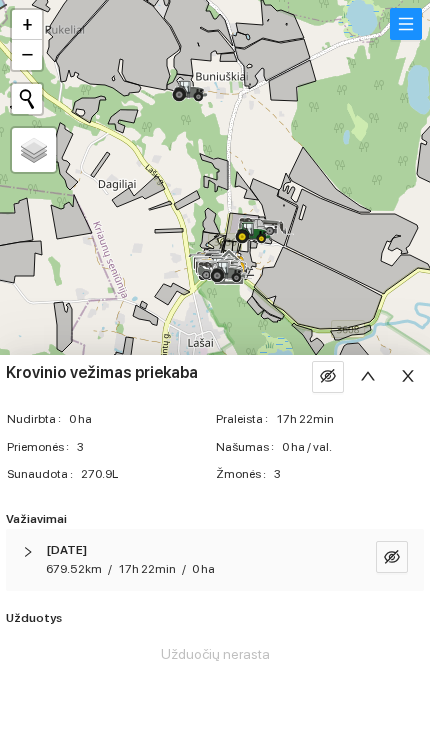 click on "679.52km / 17h 22min / 0 ha" at bounding box center [187, 569] 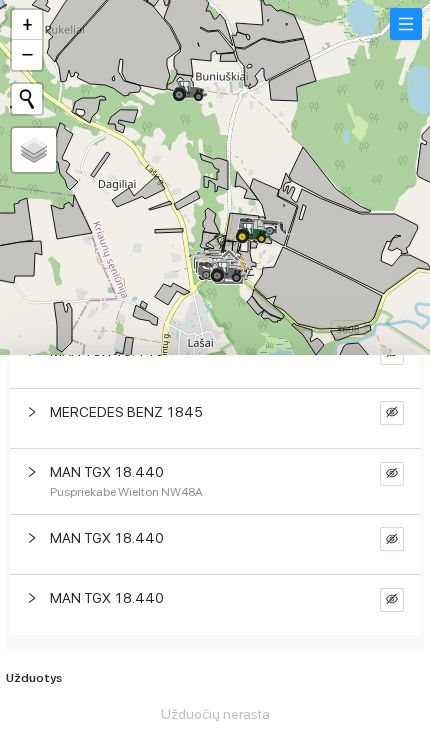 scroll, scrollTop: 528, scrollLeft: 0, axis: vertical 